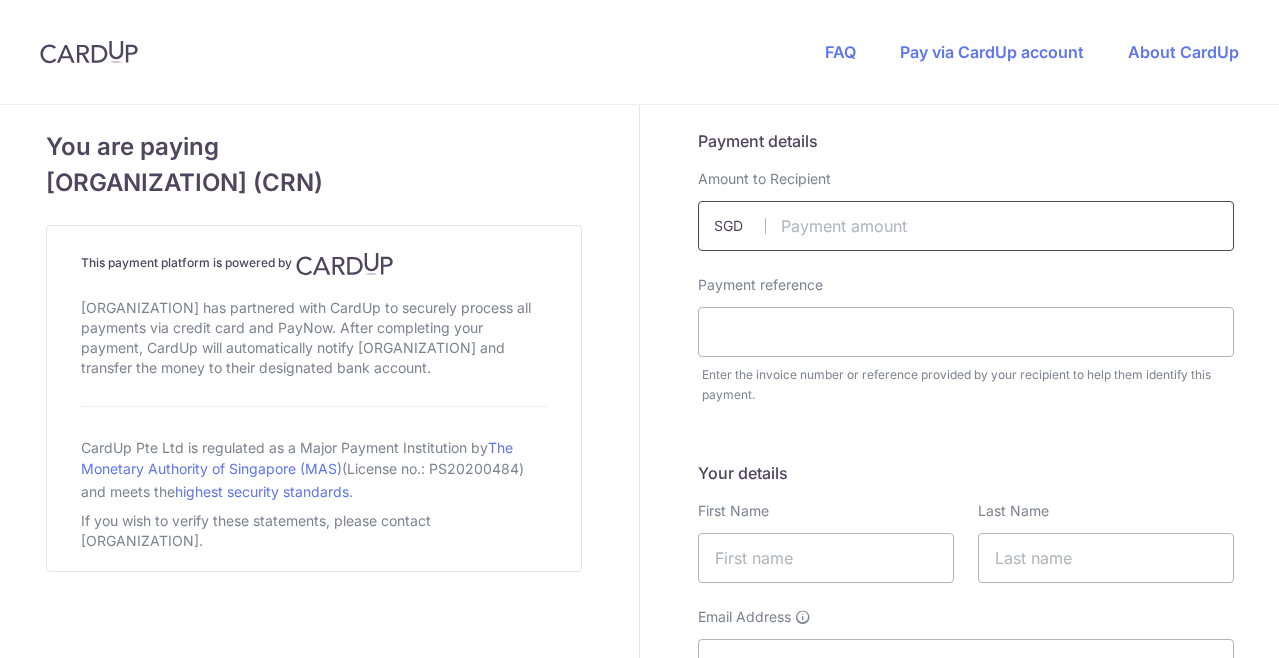 scroll, scrollTop: 0, scrollLeft: 0, axis: both 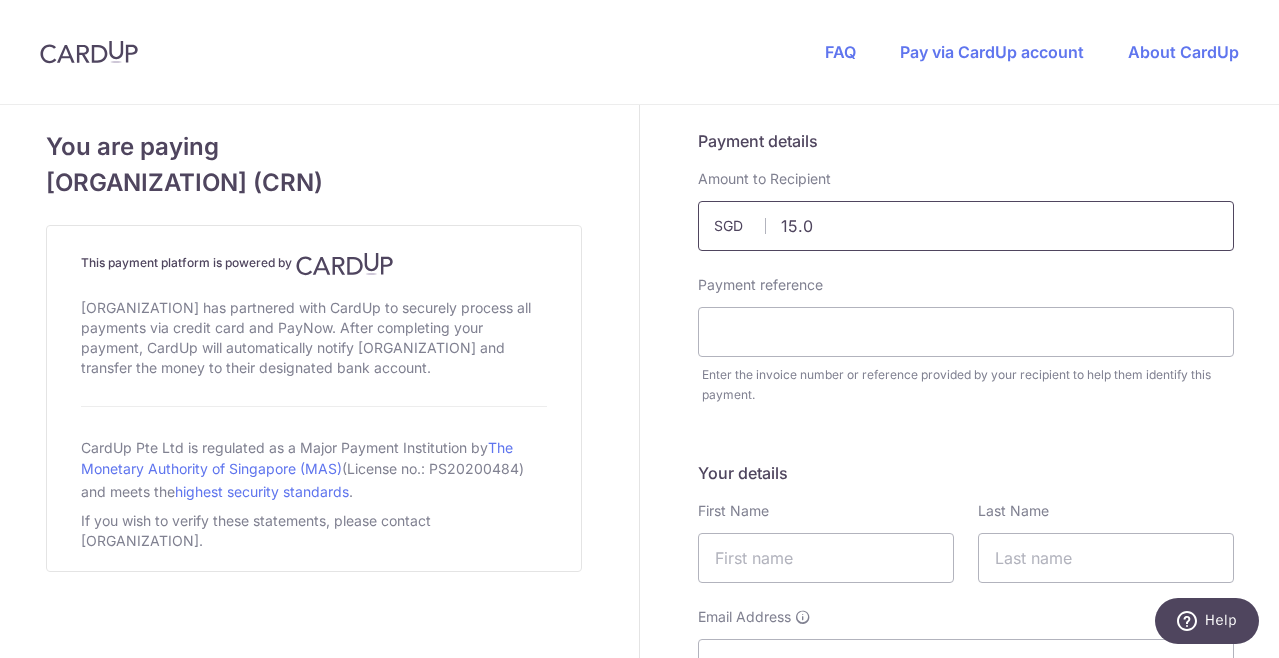 type on "15.00" 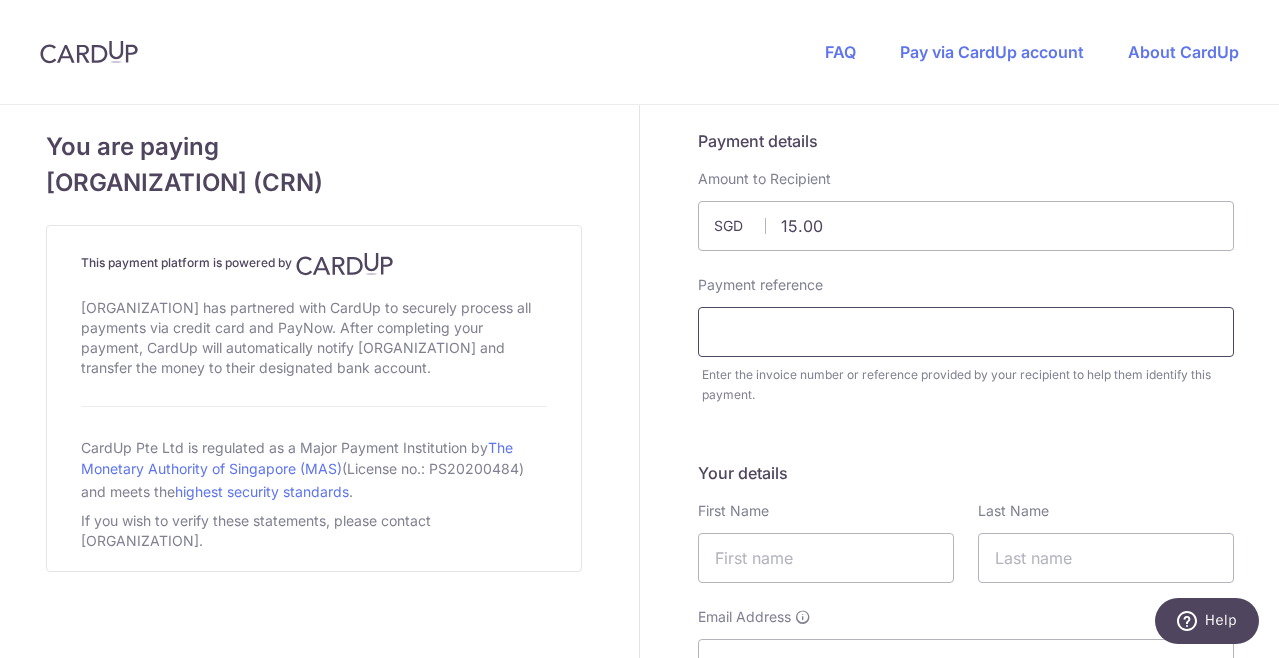 click at bounding box center [966, 332] 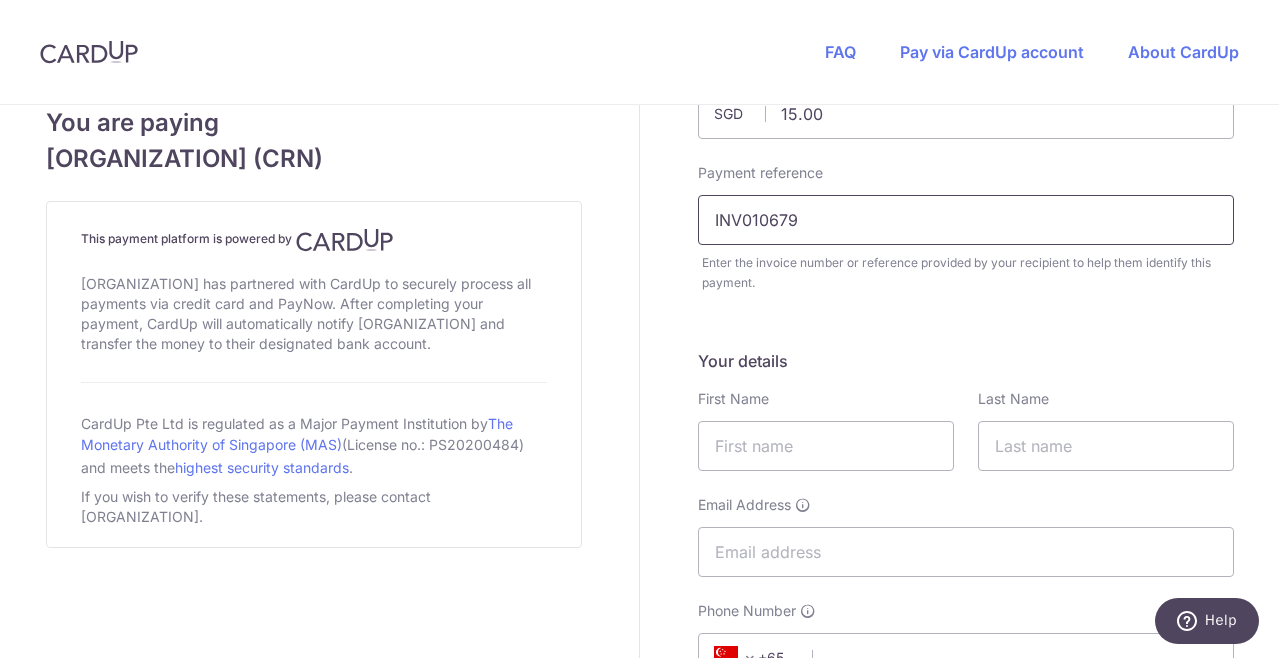 scroll, scrollTop: 186, scrollLeft: 0, axis: vertical 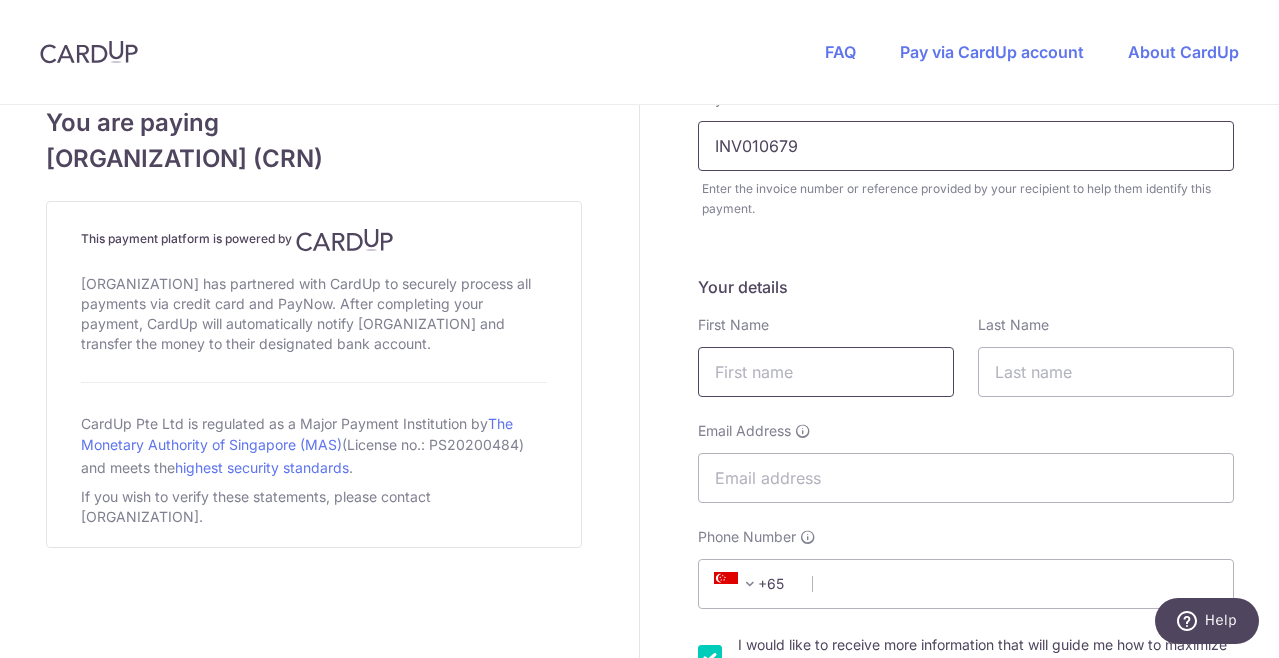 type on "INV010679" 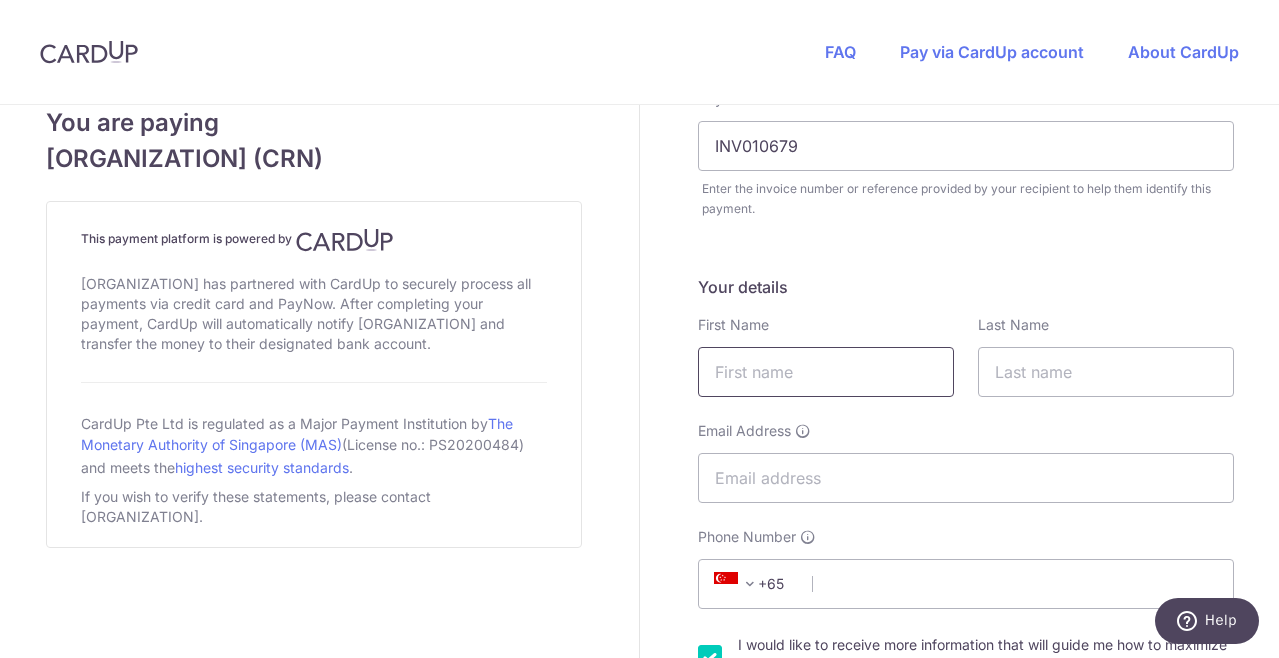 click at bounding box center (826, 372) 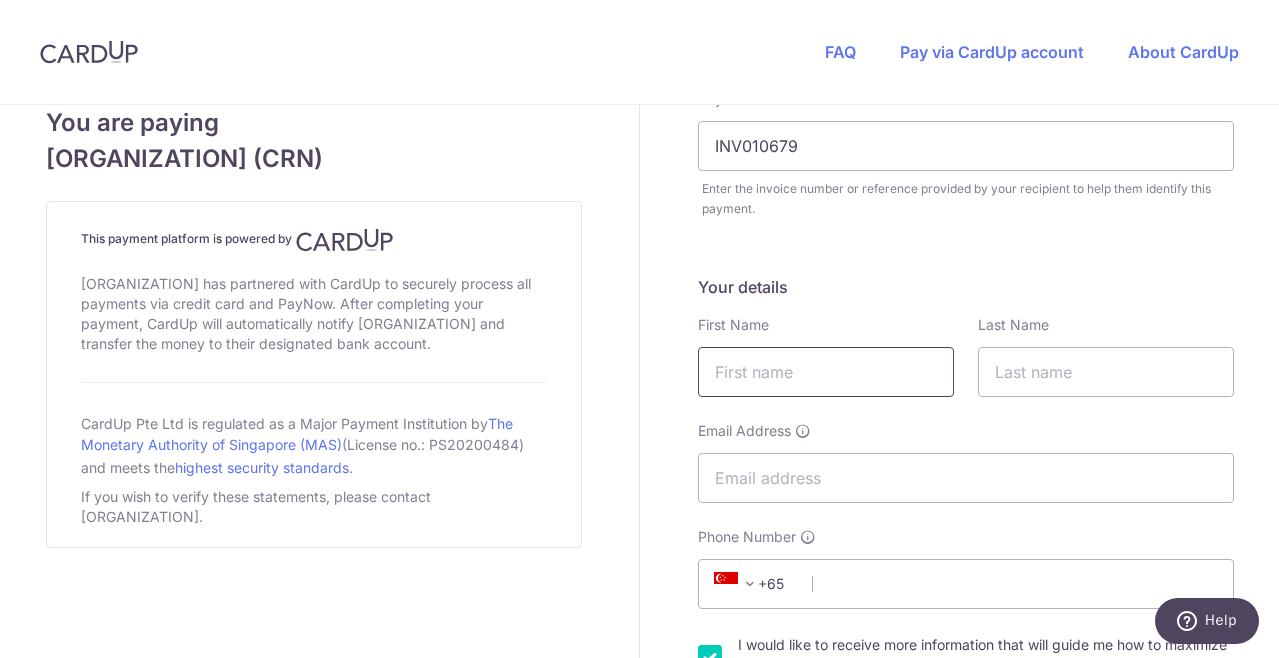 type on "[FIRST]" 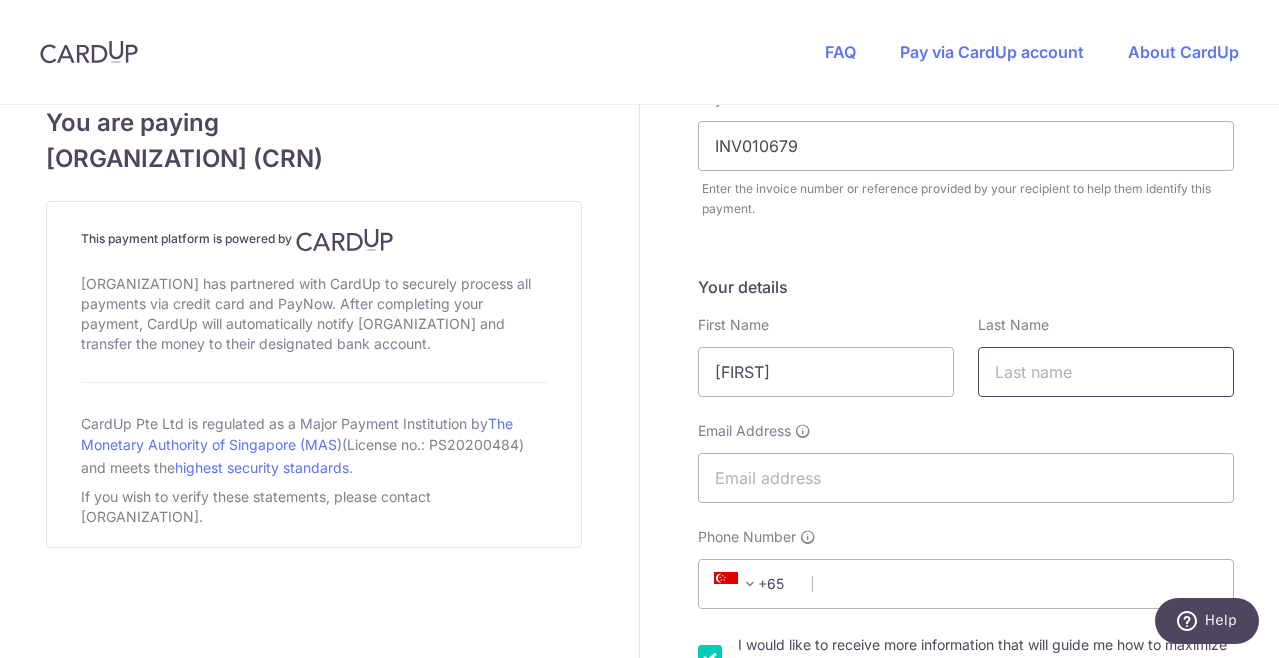 type on "[LAST]" 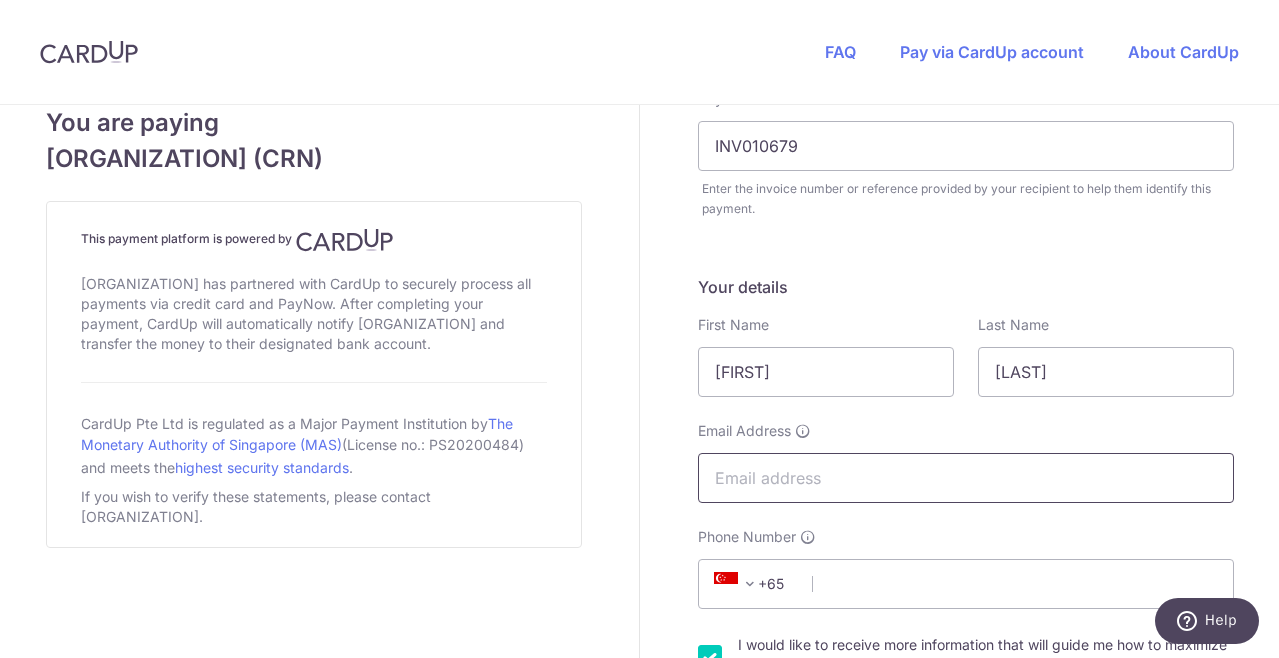 type on "[FIRST]@[DOMAIN]" 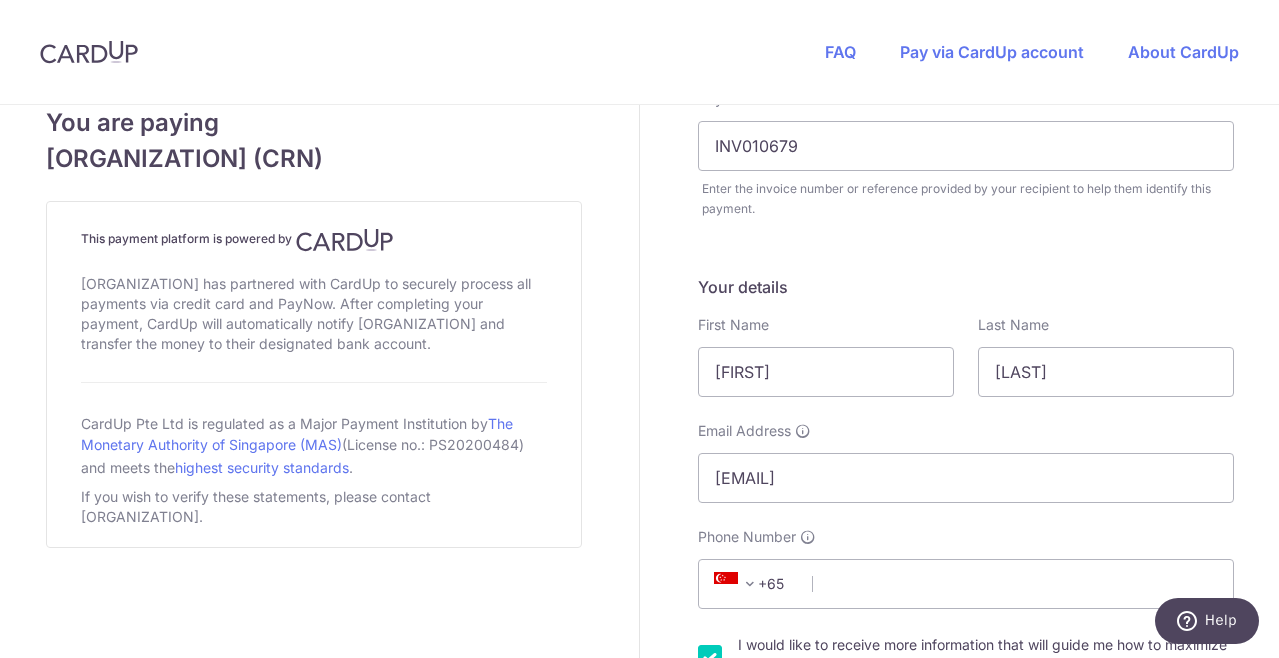type on "[NUMBER]" 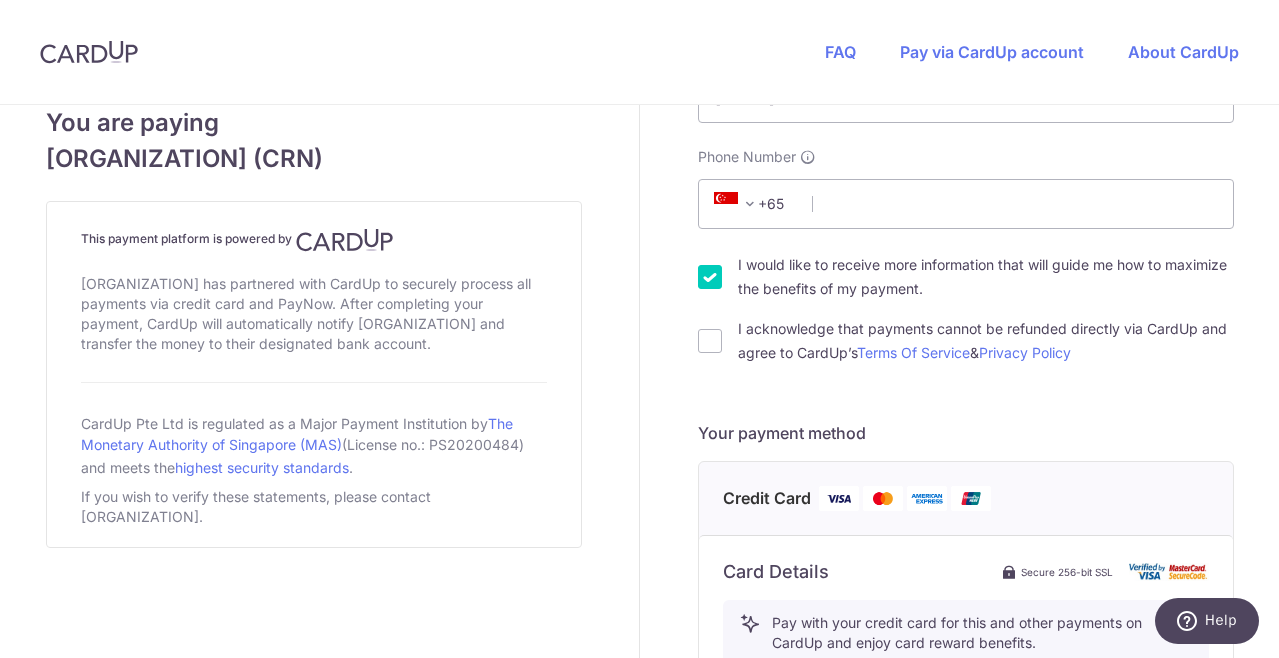 scroll, scrollTop: 526, scrollLeft: 0, axis: vertical 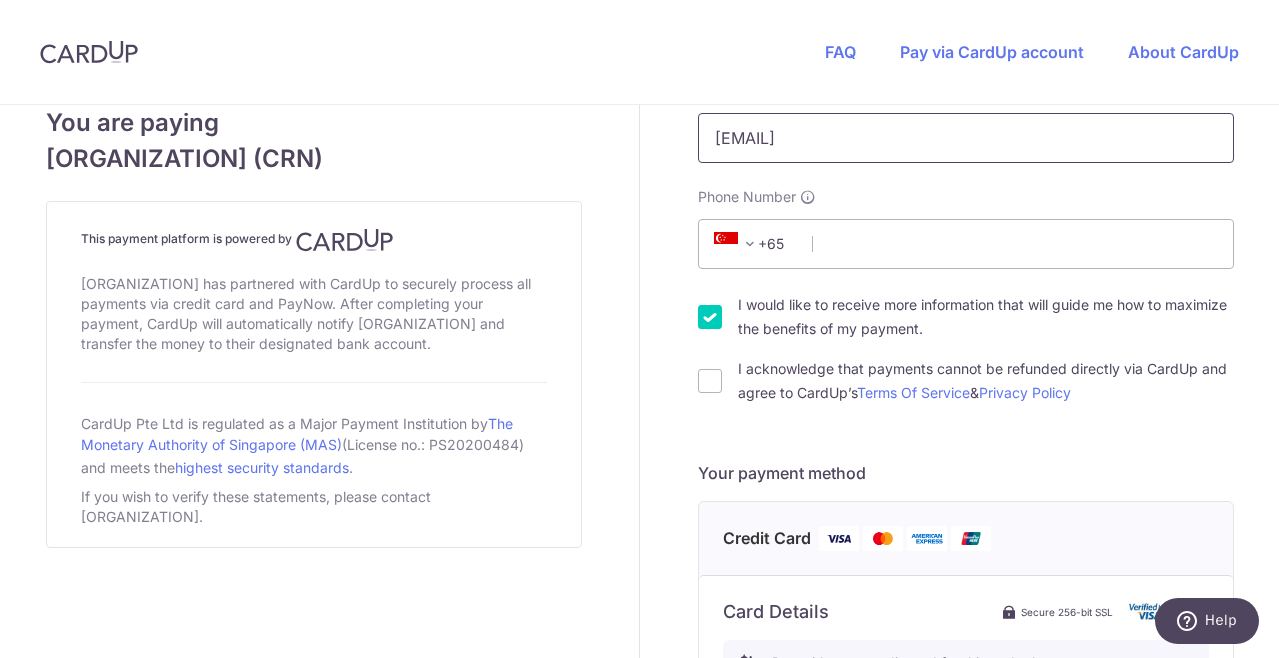 drag, startPoint x: 871, startPoint y: 143, endPoint x: 695, endPoint y: 140, distance: 176.02557 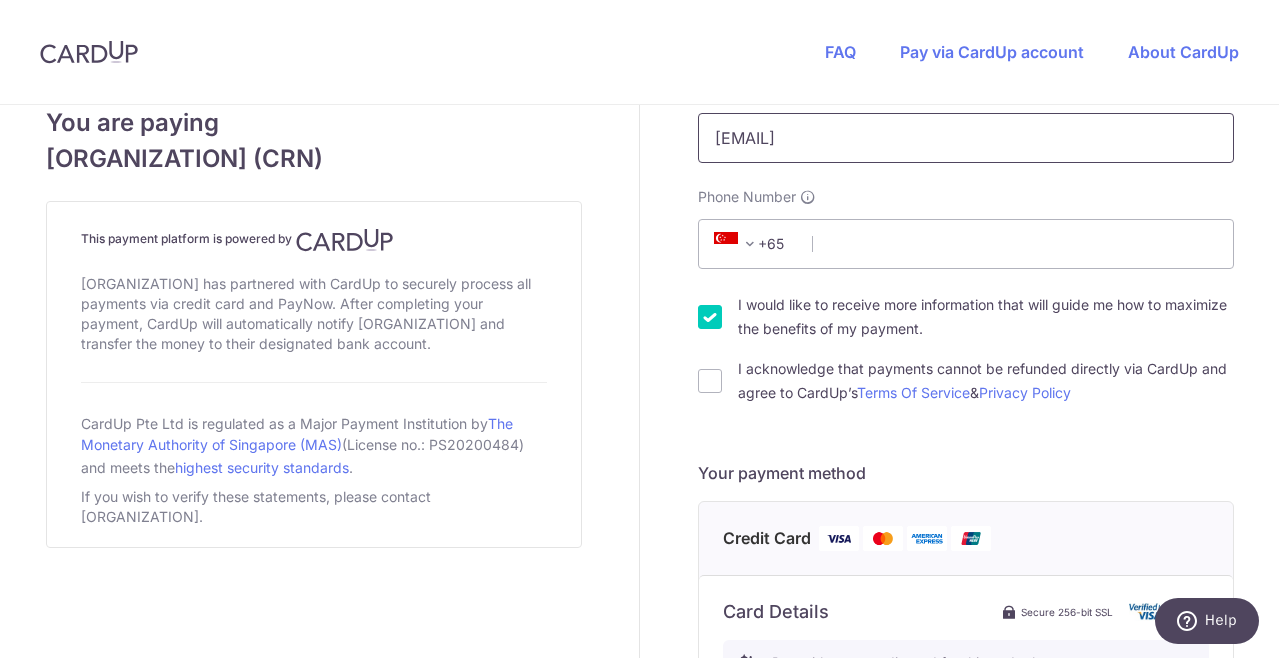 type on "[FIRST].[LAST]@[DOMAIN]" 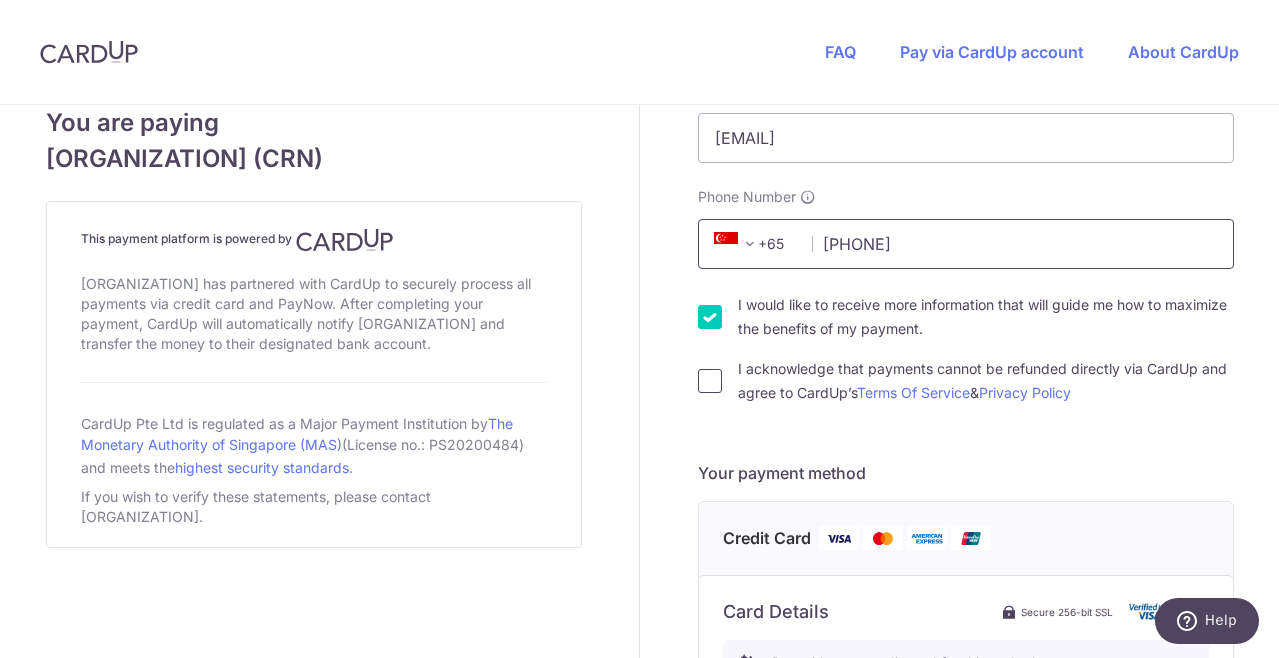 type on "[NUMBER]" 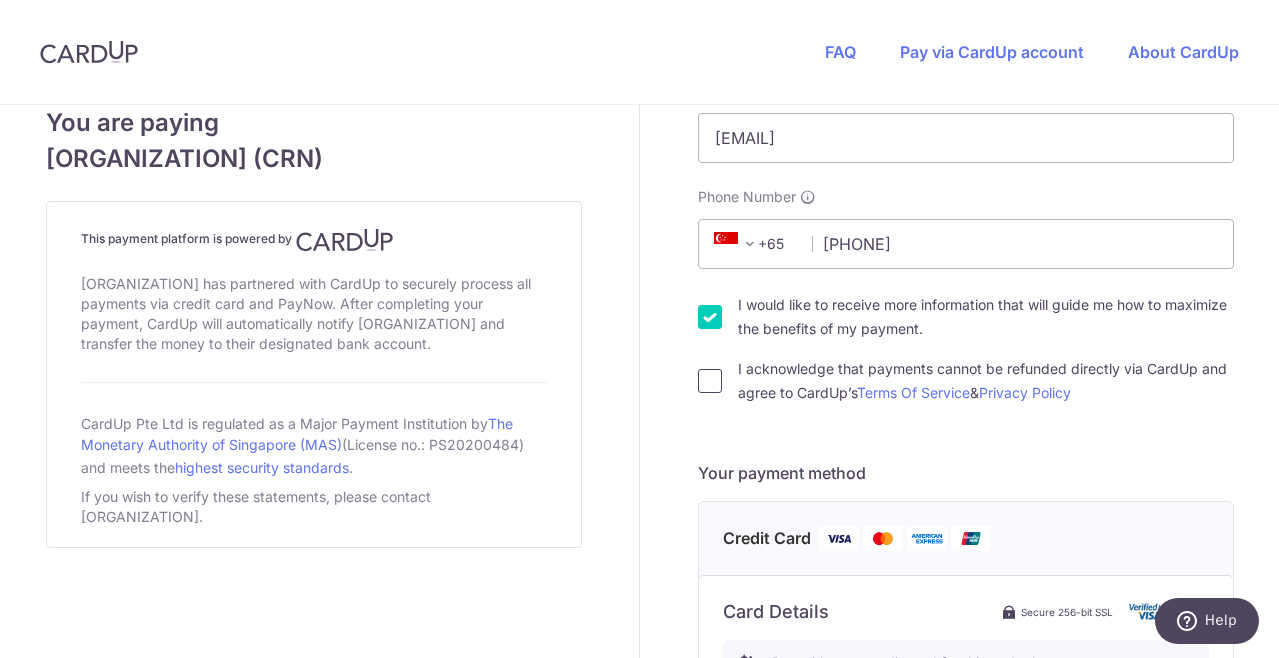 click on "I acknowledge that payments cannot be refunded directly via CardUp and agree to CardUp’s
Terms Of Service  &
Privacy Policy" at bounding box center (710, 381) 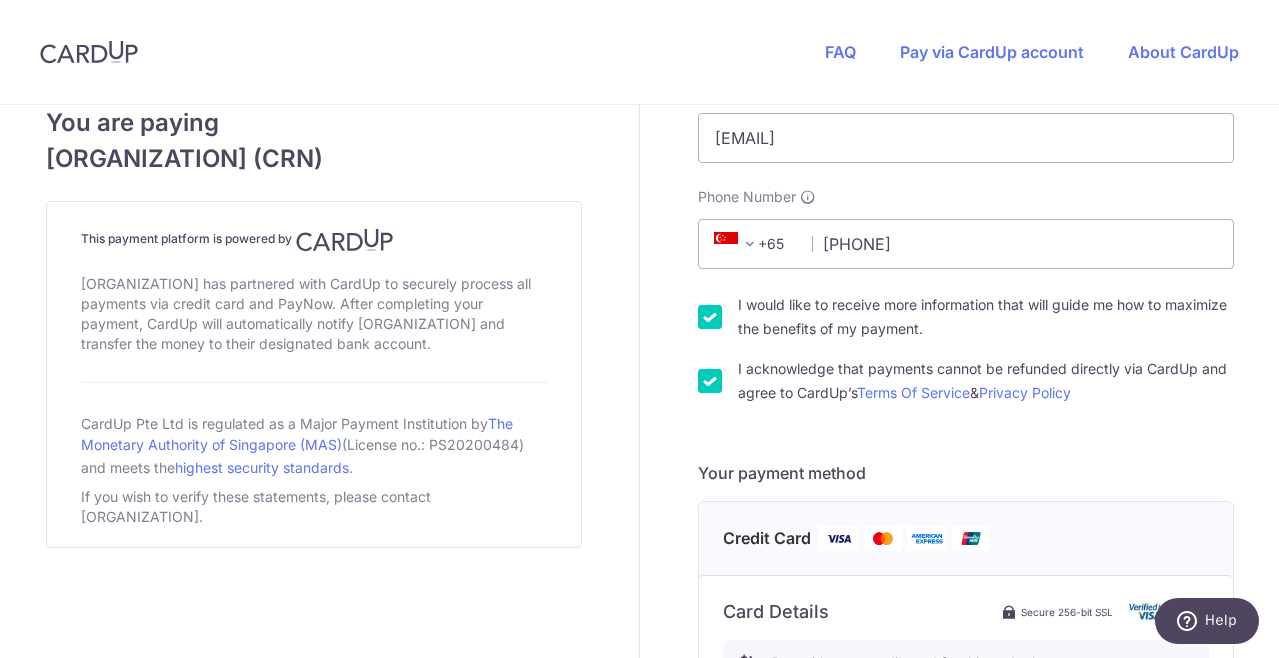 click on "I would like to receive more information that will guide me how to maximize the benefits of my payment." at bounding box center (710, 317) 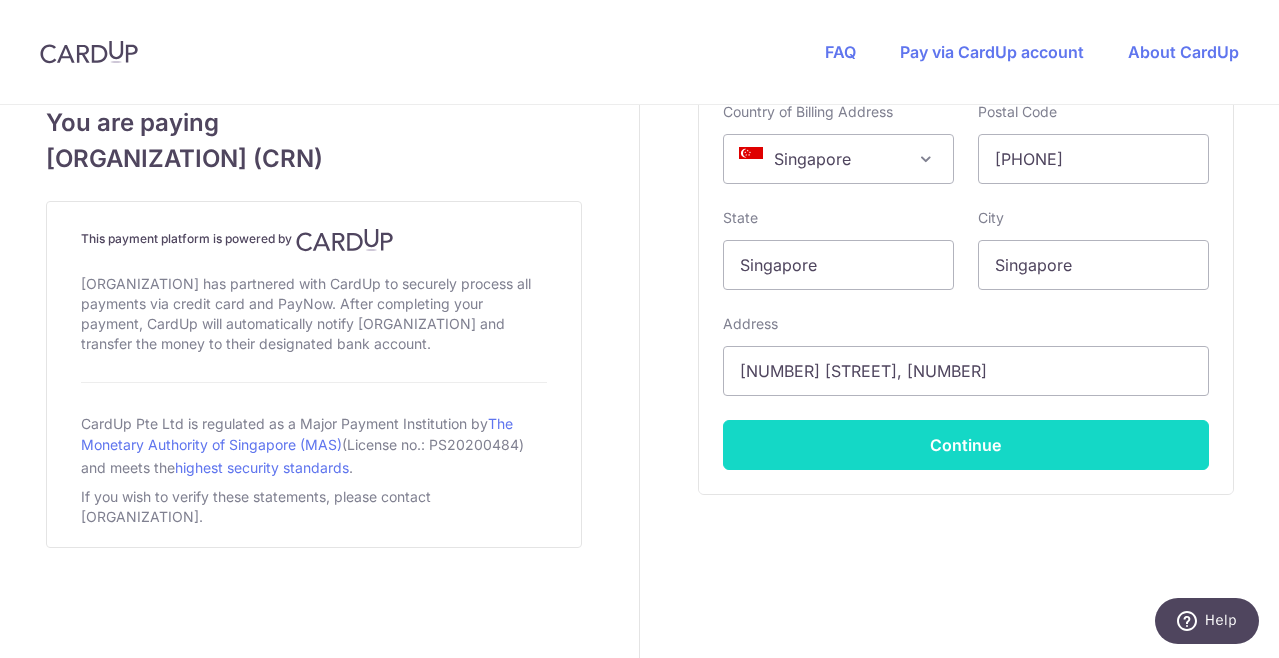 scroll, scrollTop: 1375, scrollLeft: 0, axis: vertical 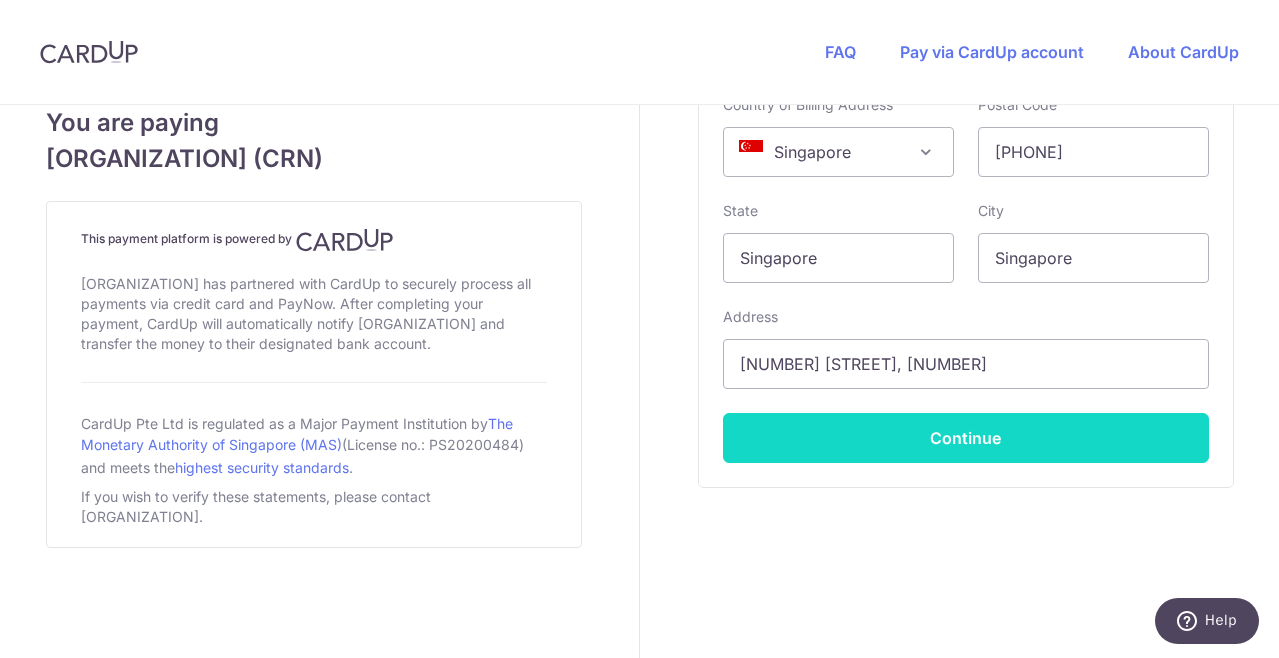click on "Continue" at bounding box center [966, 438] 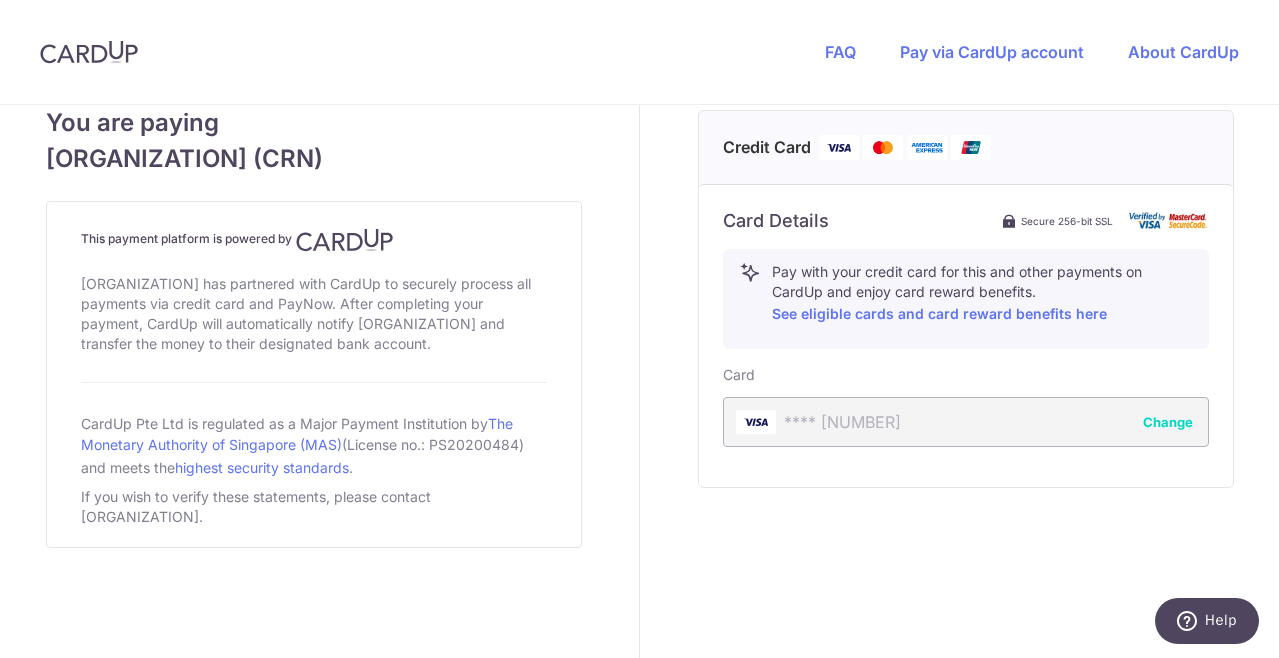scroll, scrollTop: 917, scrollLeft: 0, axis: vertical 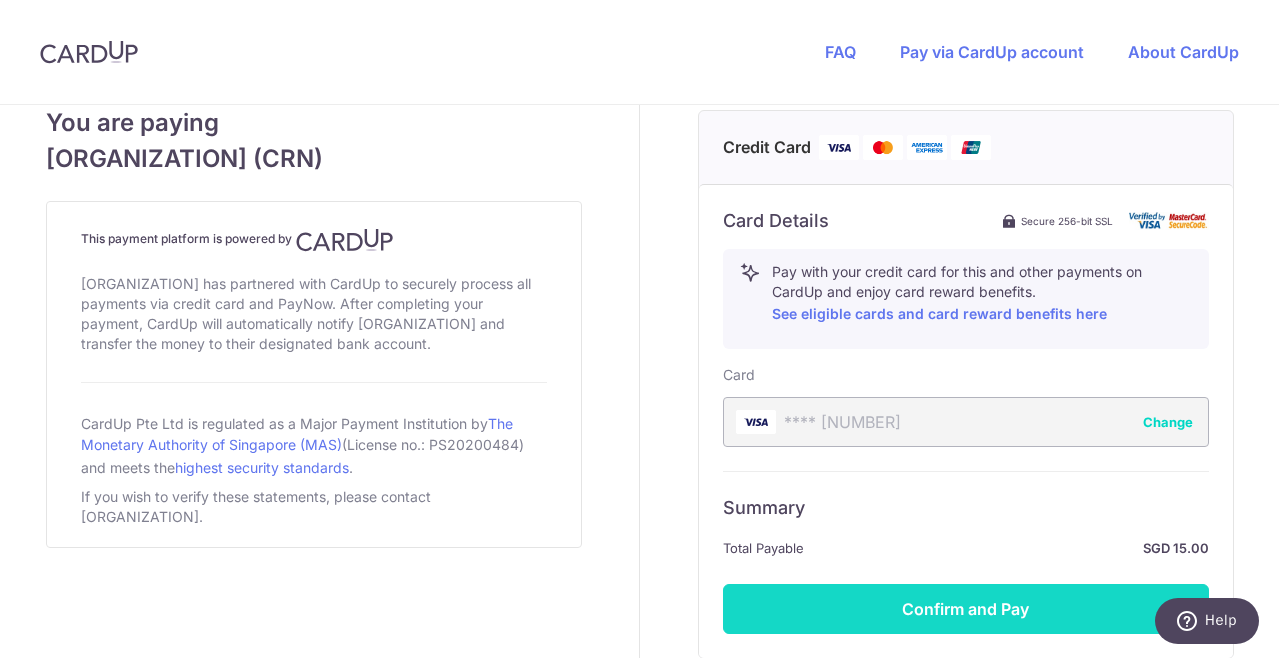 click on "Confirm and Pay" at bounding box center (966, 609) 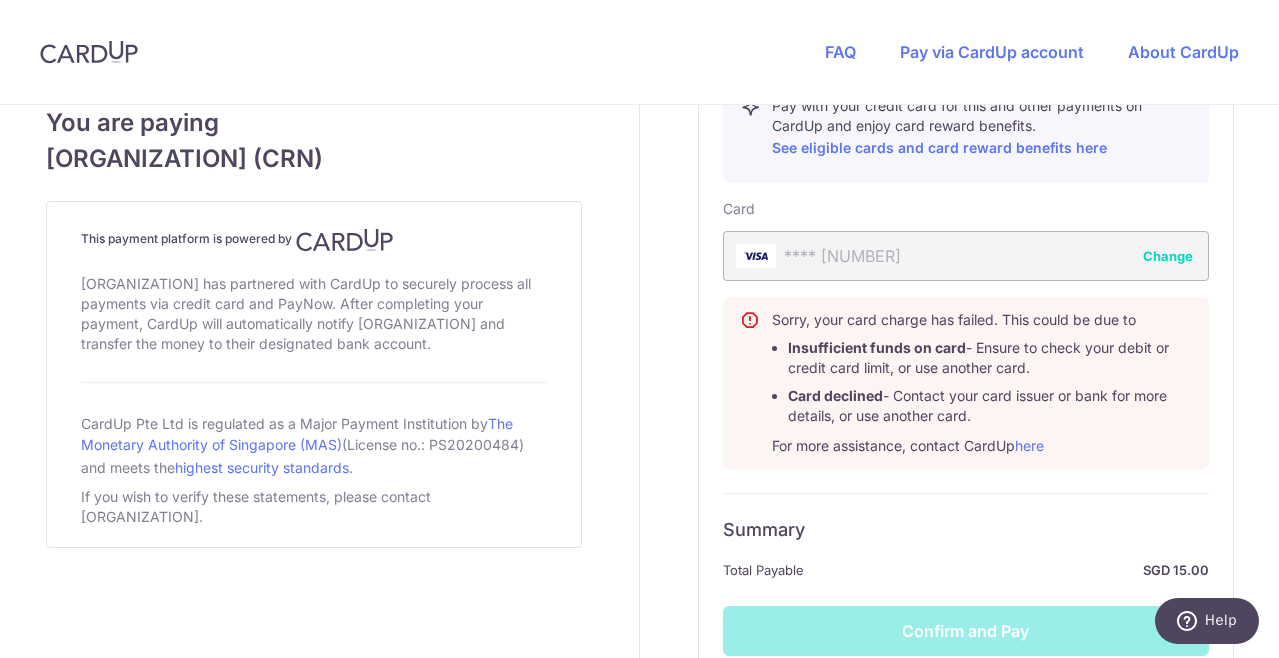 scroll, scrollTop: 1276, scrollLeft: 0, axis: vertical 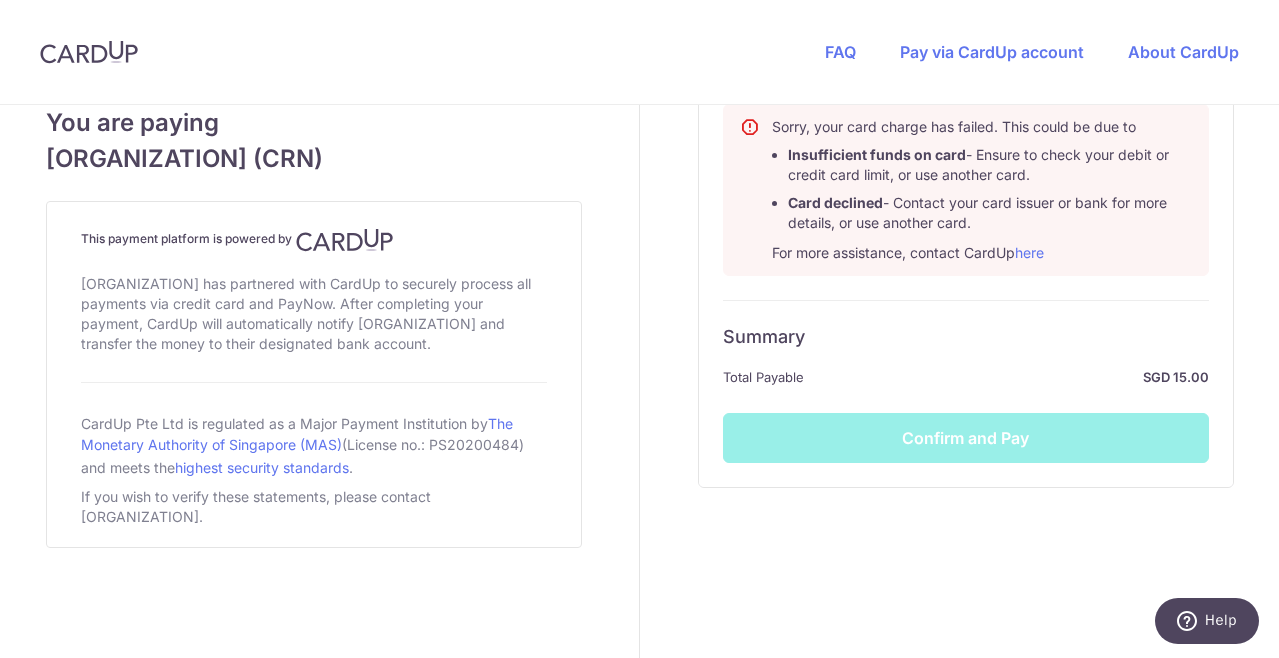 click on "Summary
Total Payable
SGD 15.00
Confirm and Pay" at bounding box center [966, 381] 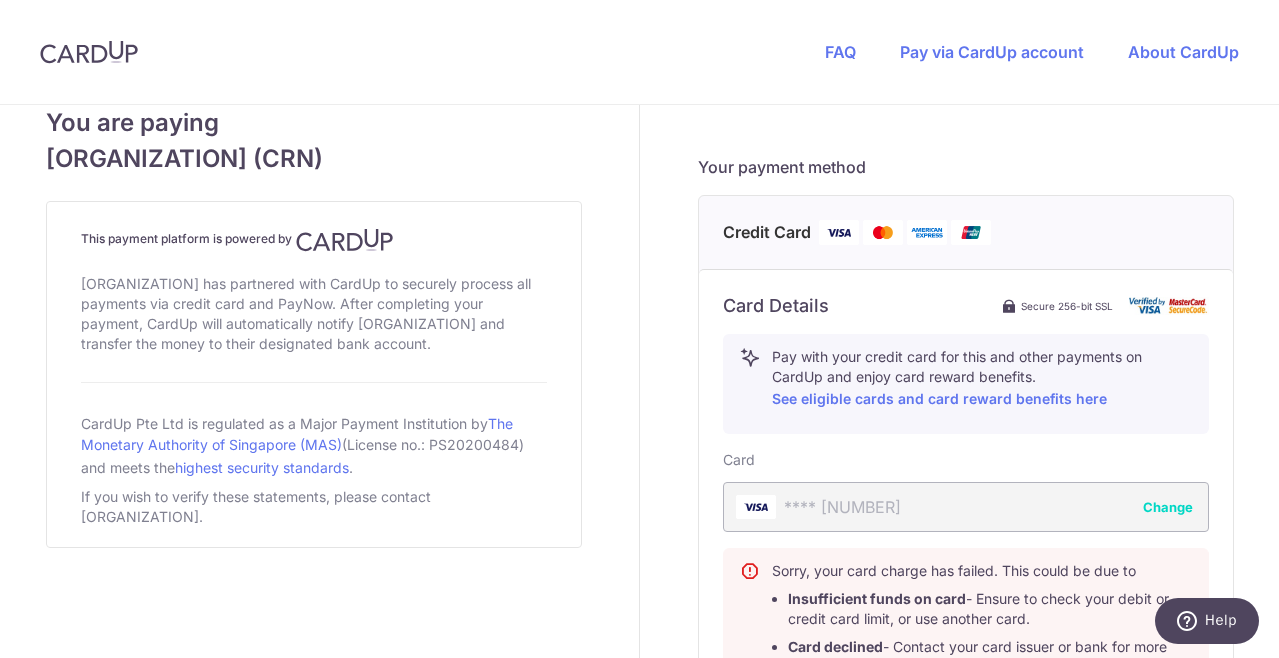scroll, scrollTop: 935, scrollLeft: 0, axis: vertical 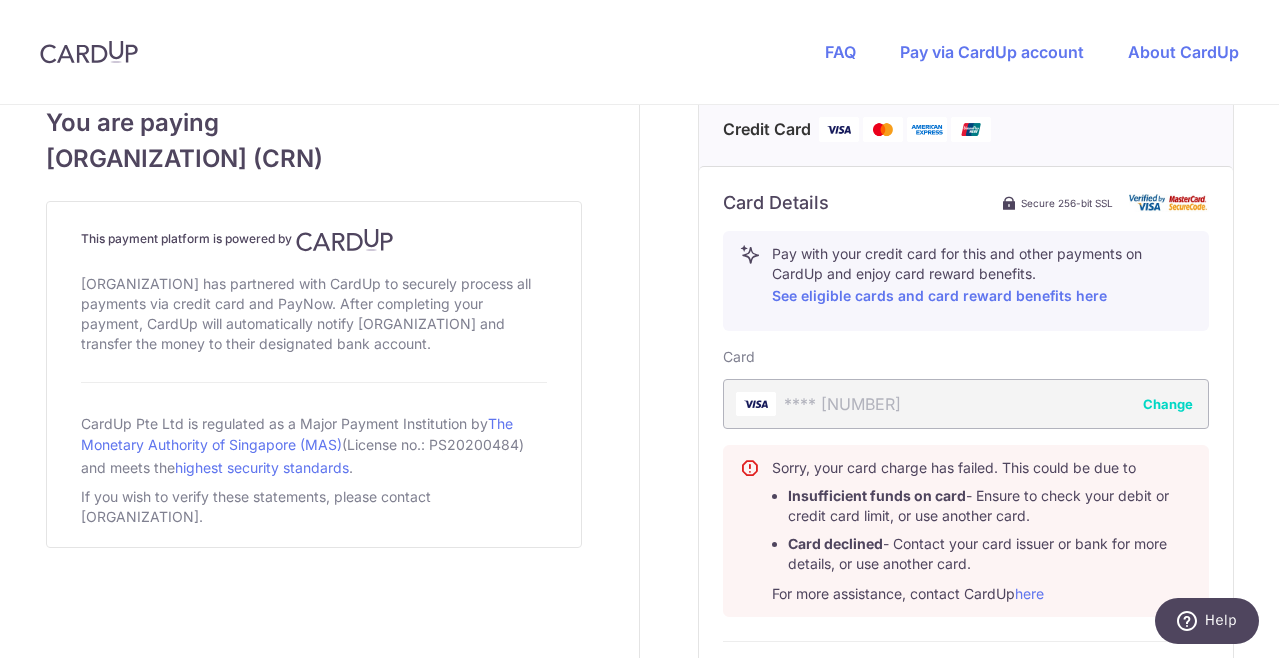 click on "Change" at bounding box center (1168, 404) 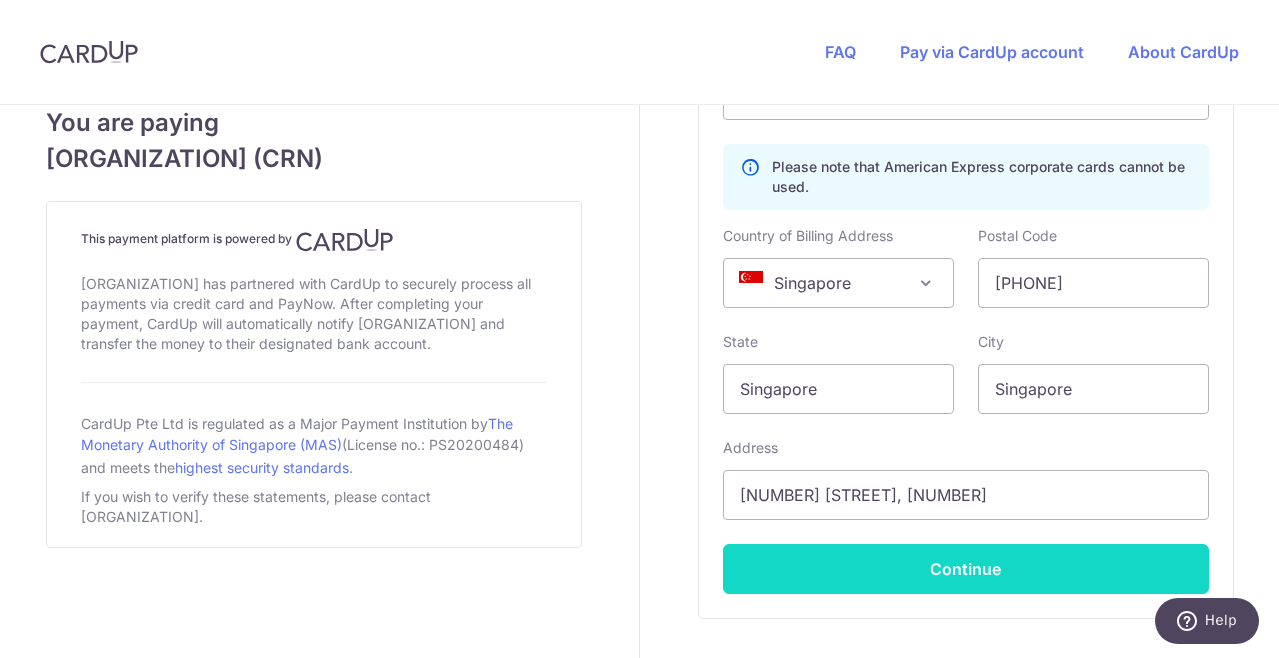 scroll, scrollTop: 1346, scrollLeft: 0, axis: vertical 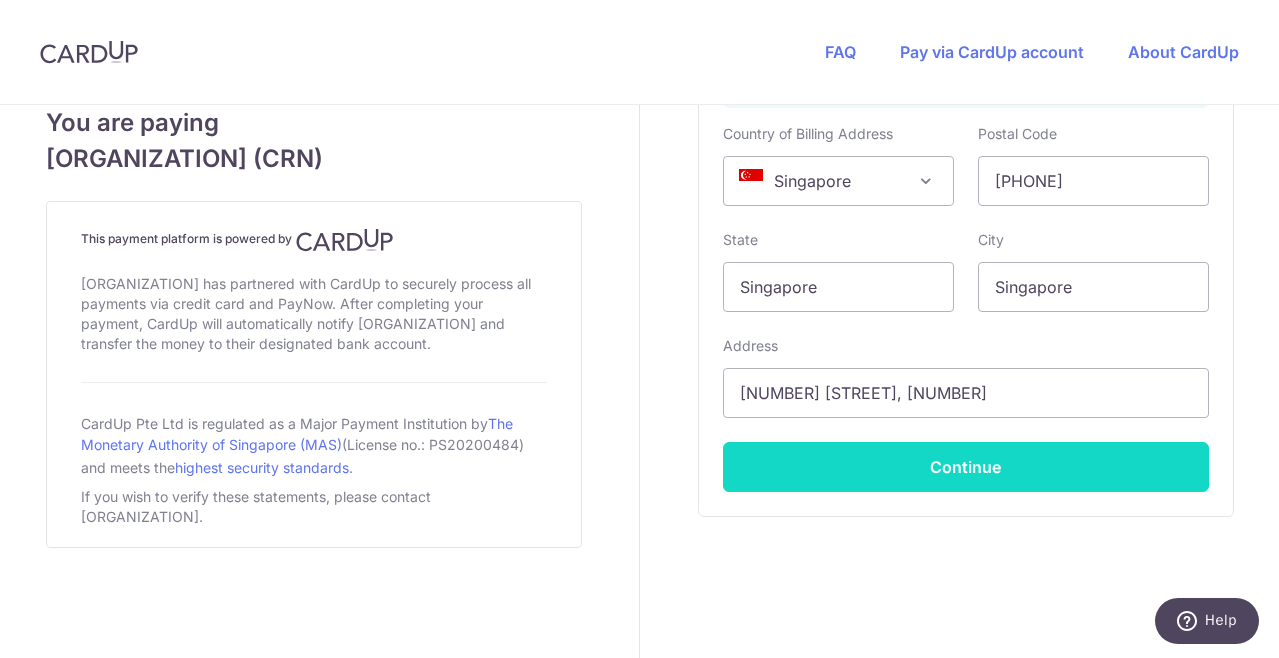 click on "Continue" at bounding box center [966, 467] 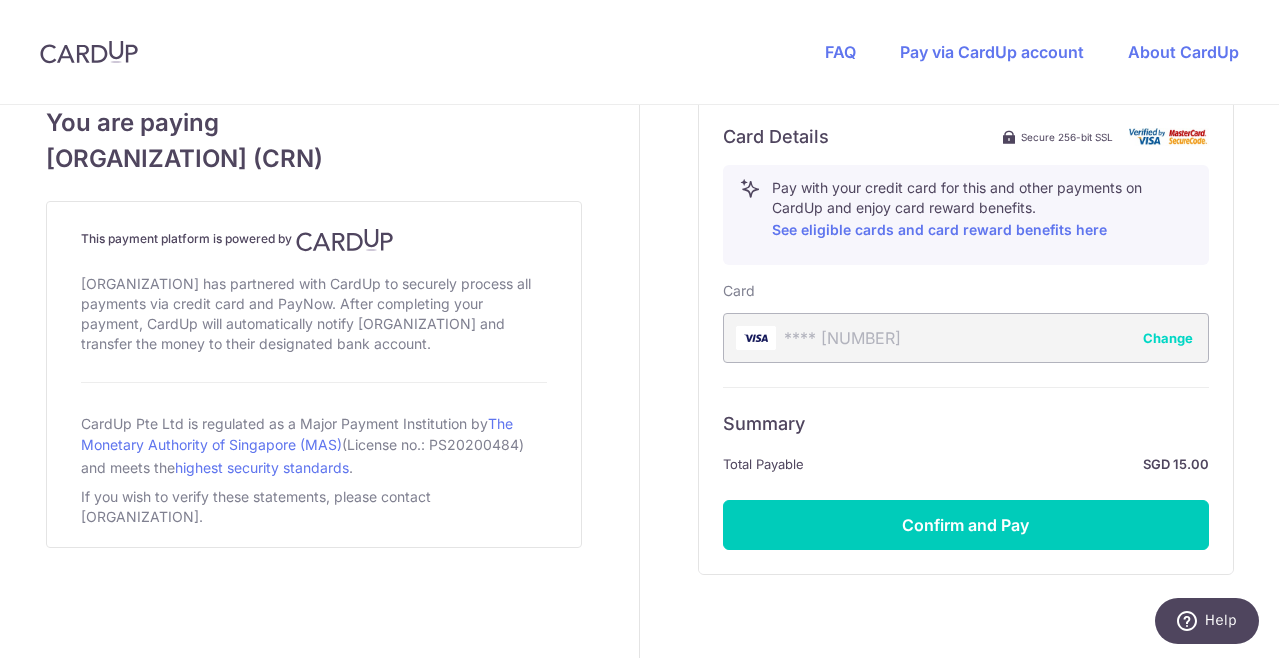 scroll, scrollTop: 1014, scrollLeft: 0, axis: vertical 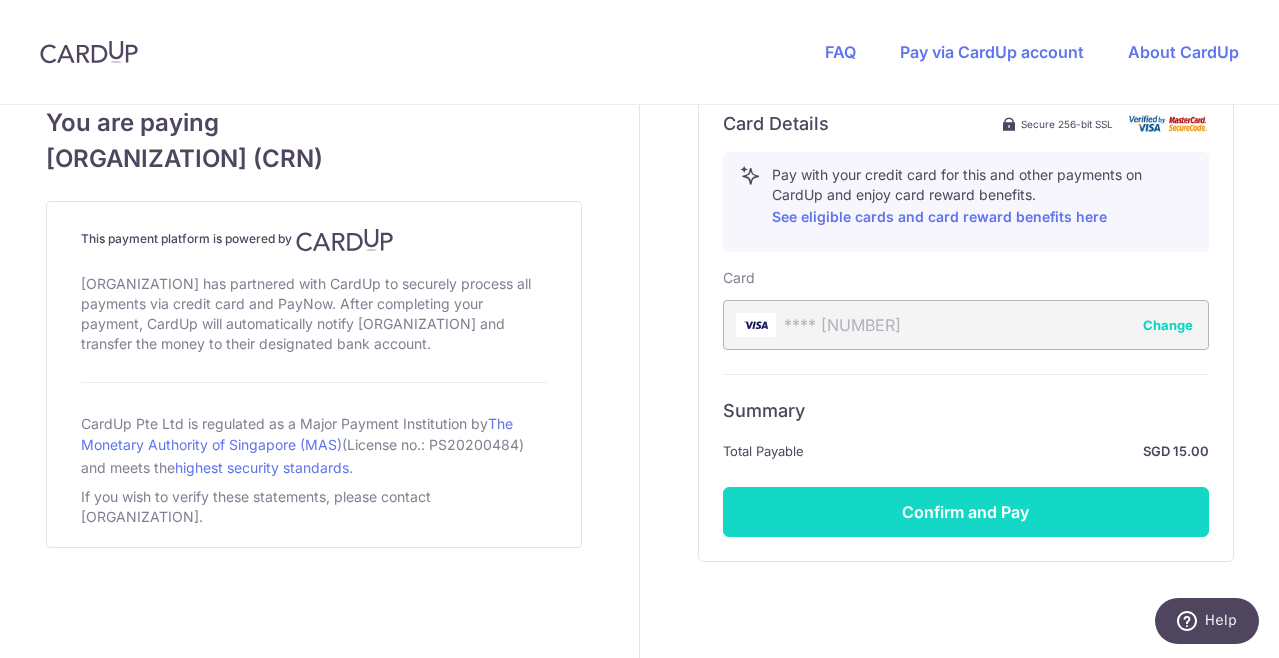click on "Confirm and Pay" at bounding box center [966, 512] 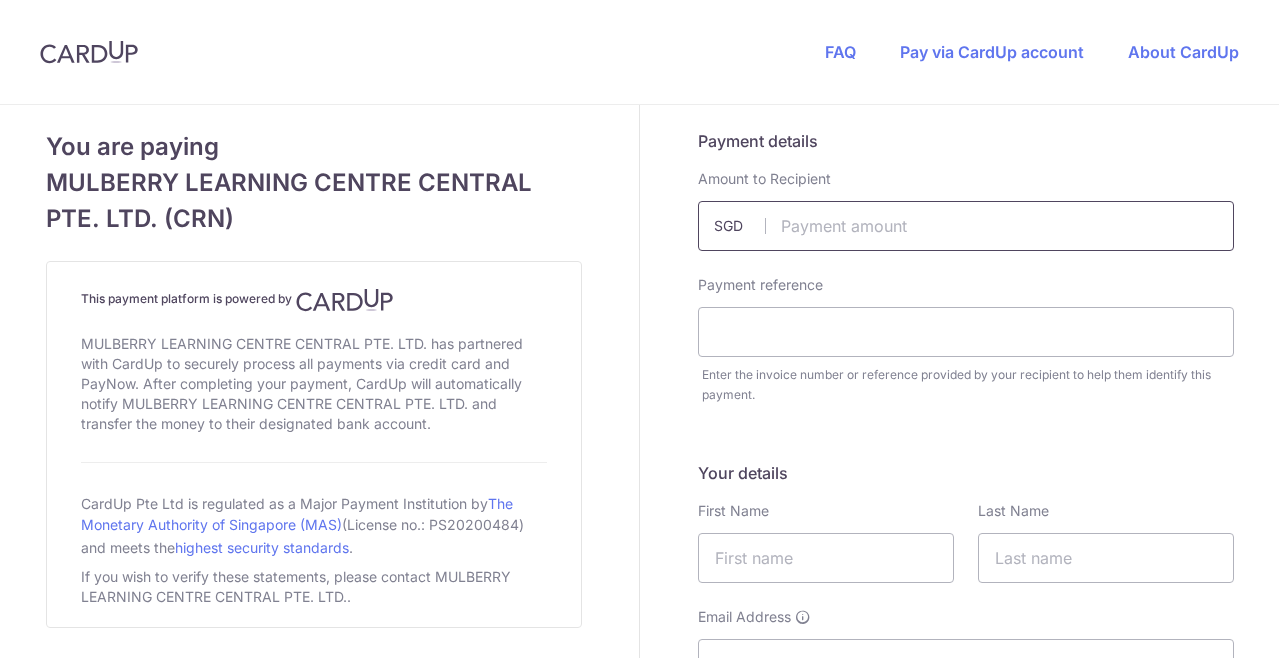 scroll, scrollTop: 0, scrollLeft: 0, axis: both 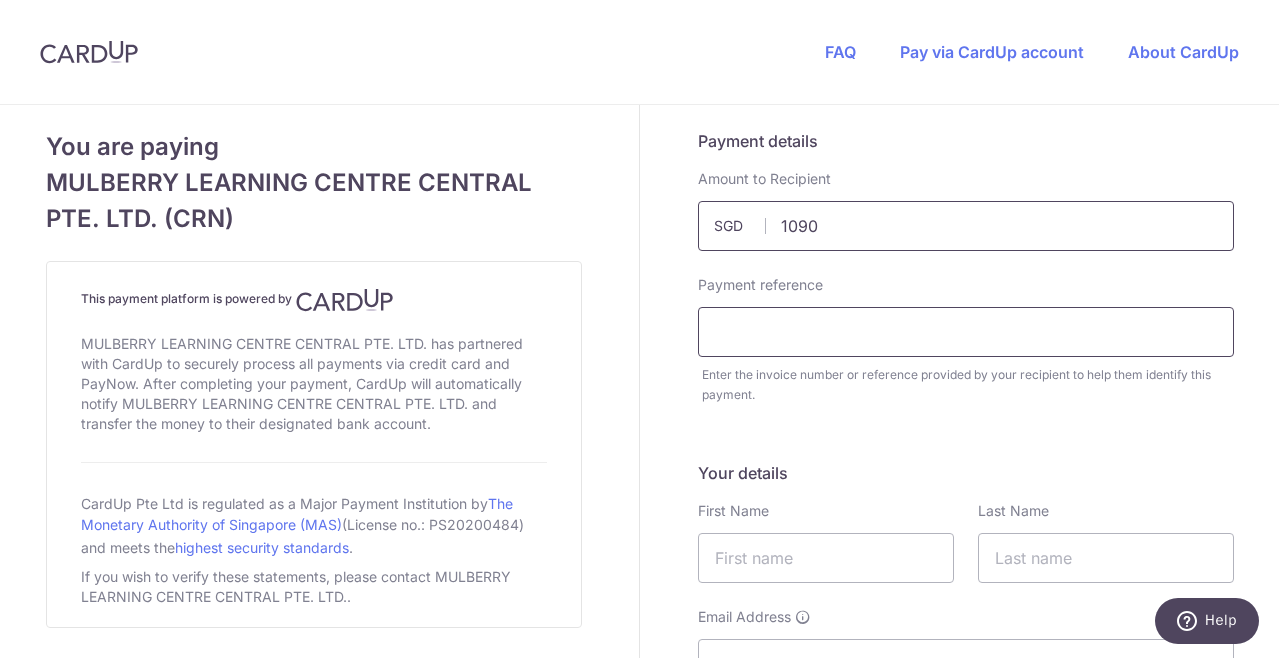 type on "1090.00" 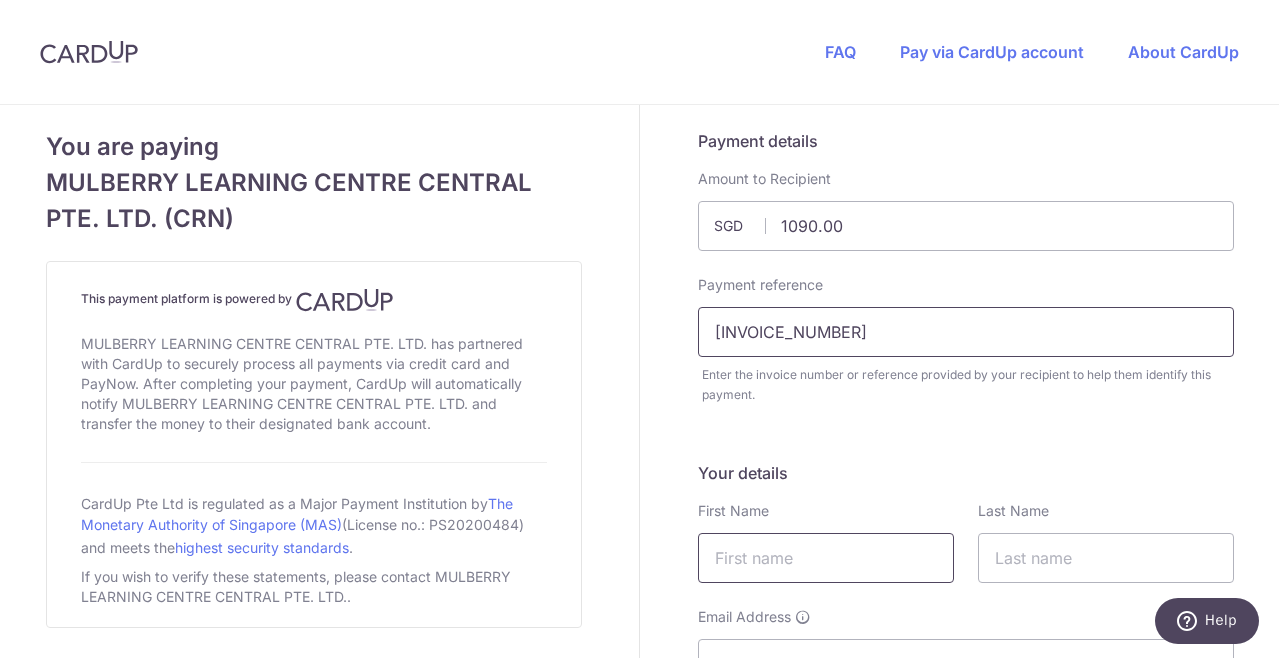 type on "[INVOICE_NUMBER]" 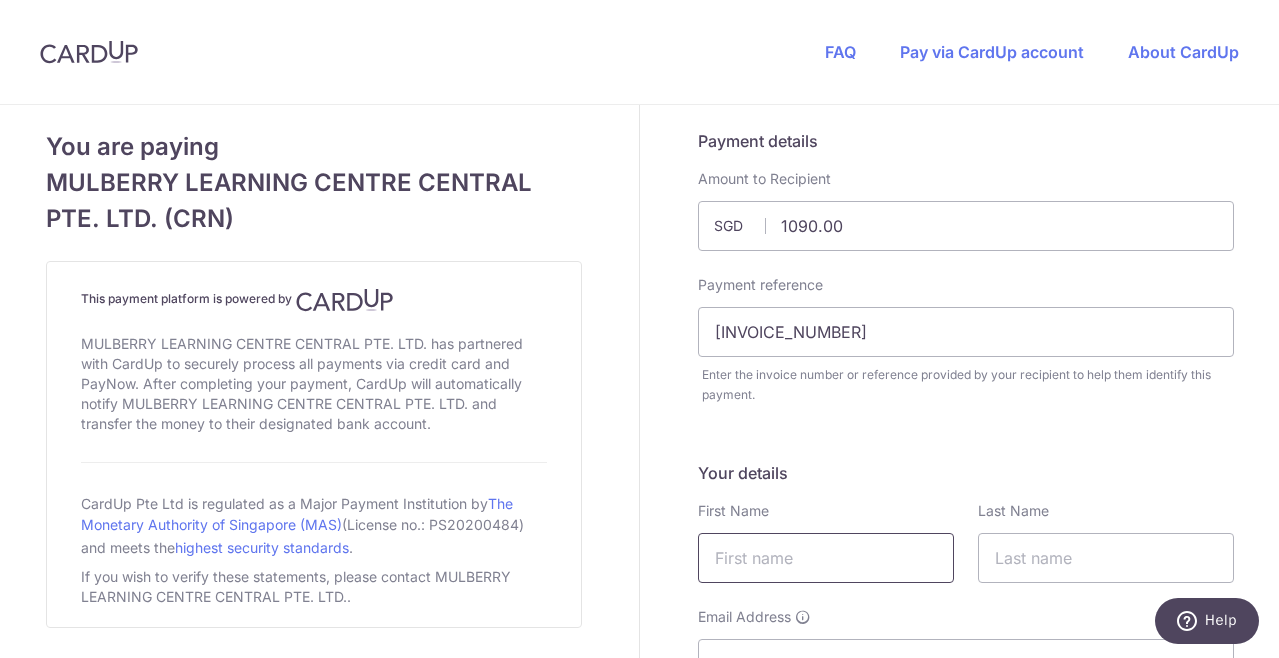scroll, scrollTop: 135, scrollLeft: 0, axis: vertical 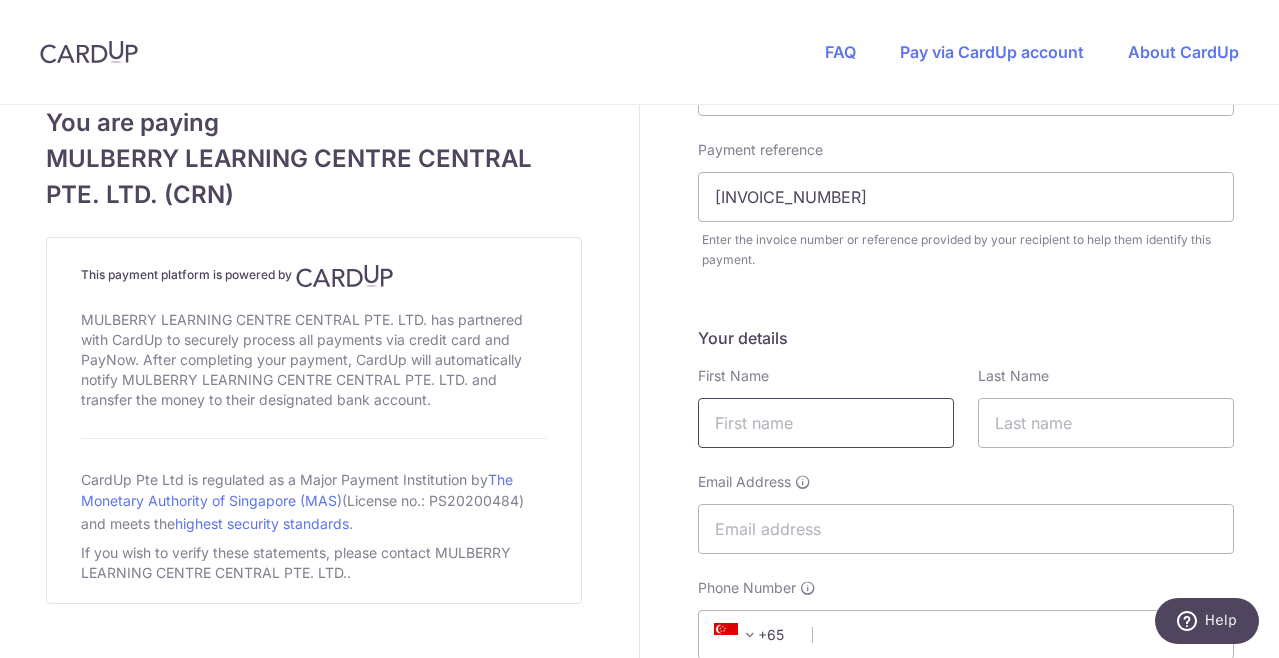 click at bounding box center (826, 423) 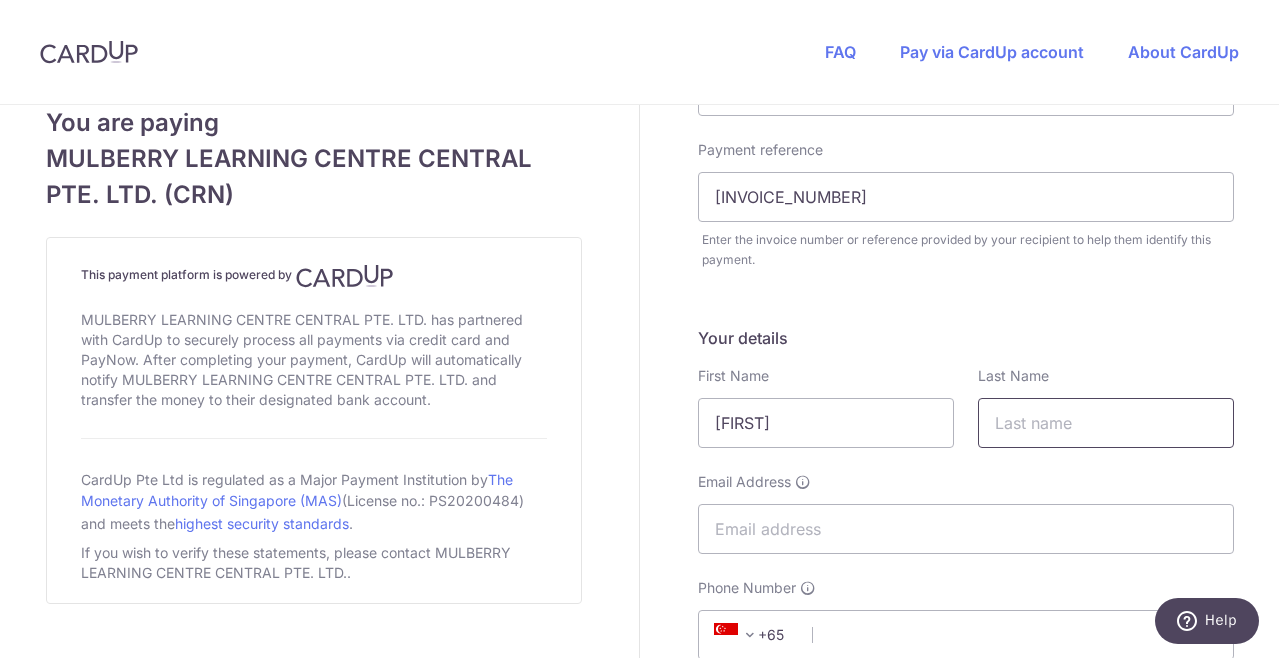 type on "[LAST]" 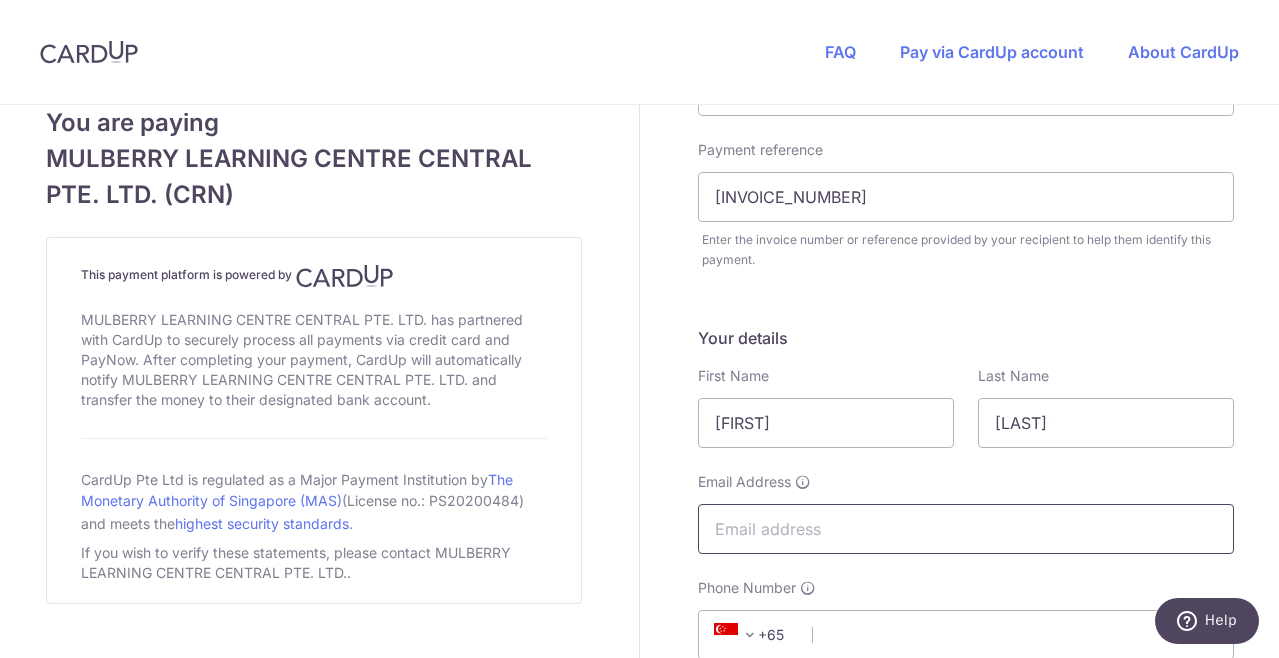 type on "[FIRST]@[DOMAIN]" 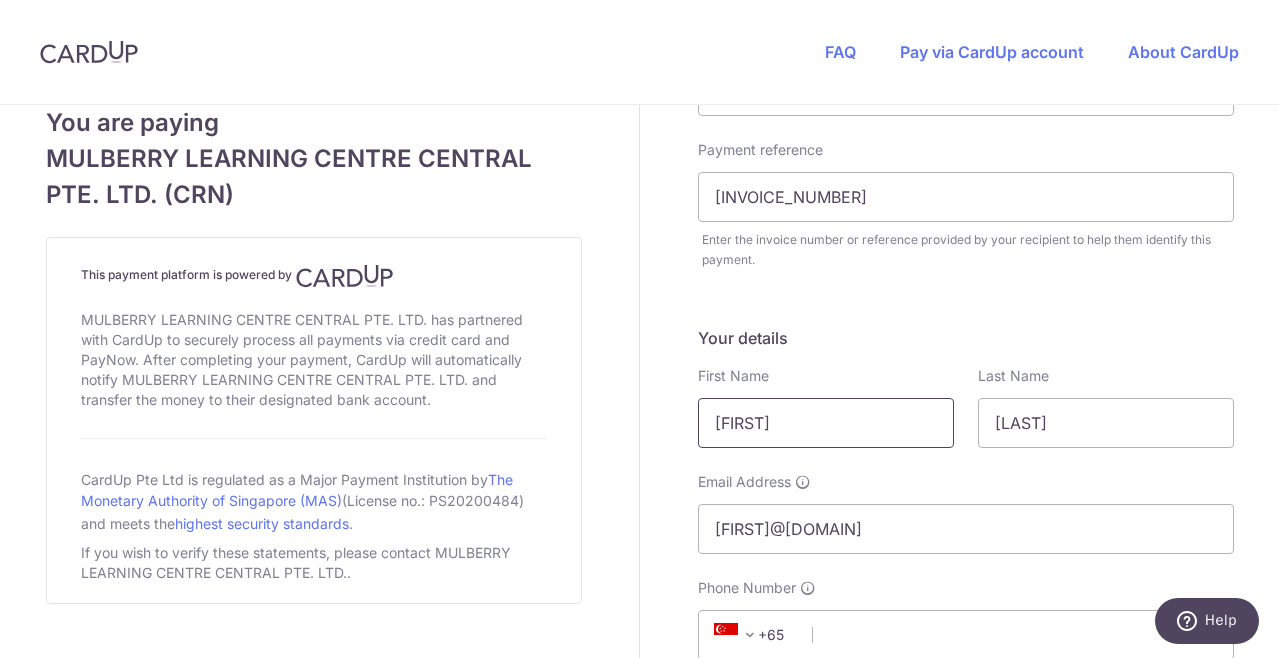 type on "[NUMBER]" 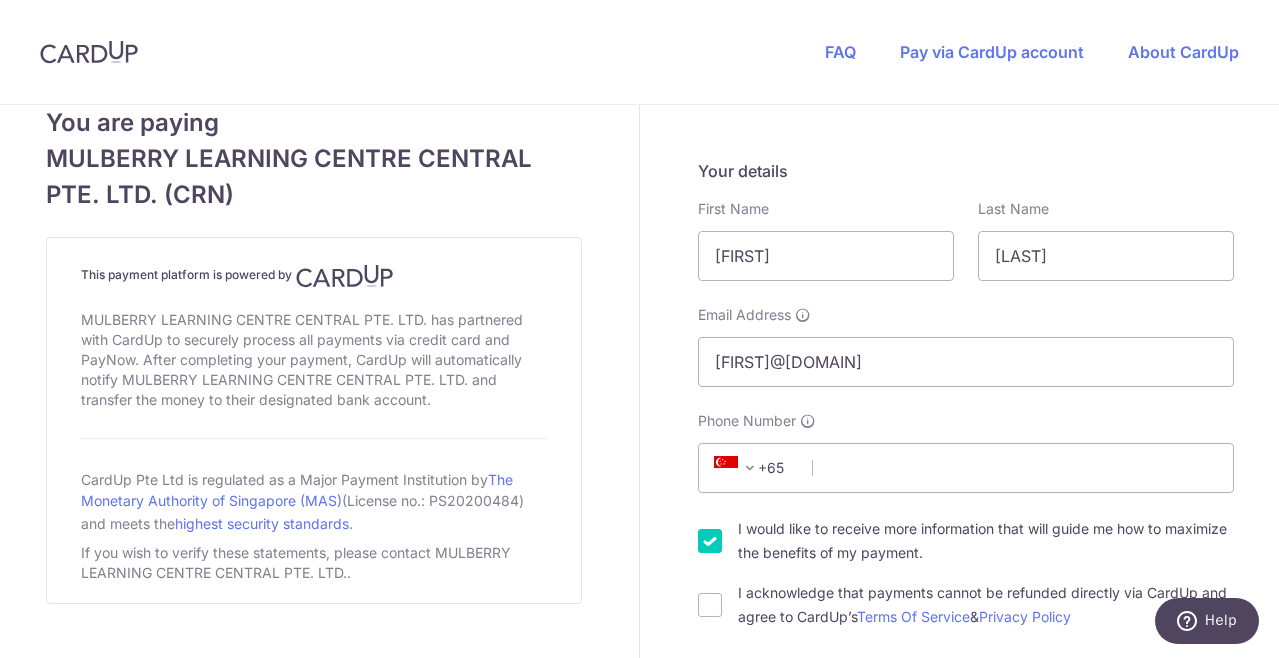 scroll, scrollTop: 315, scrollLeft: 0, axis: vertical 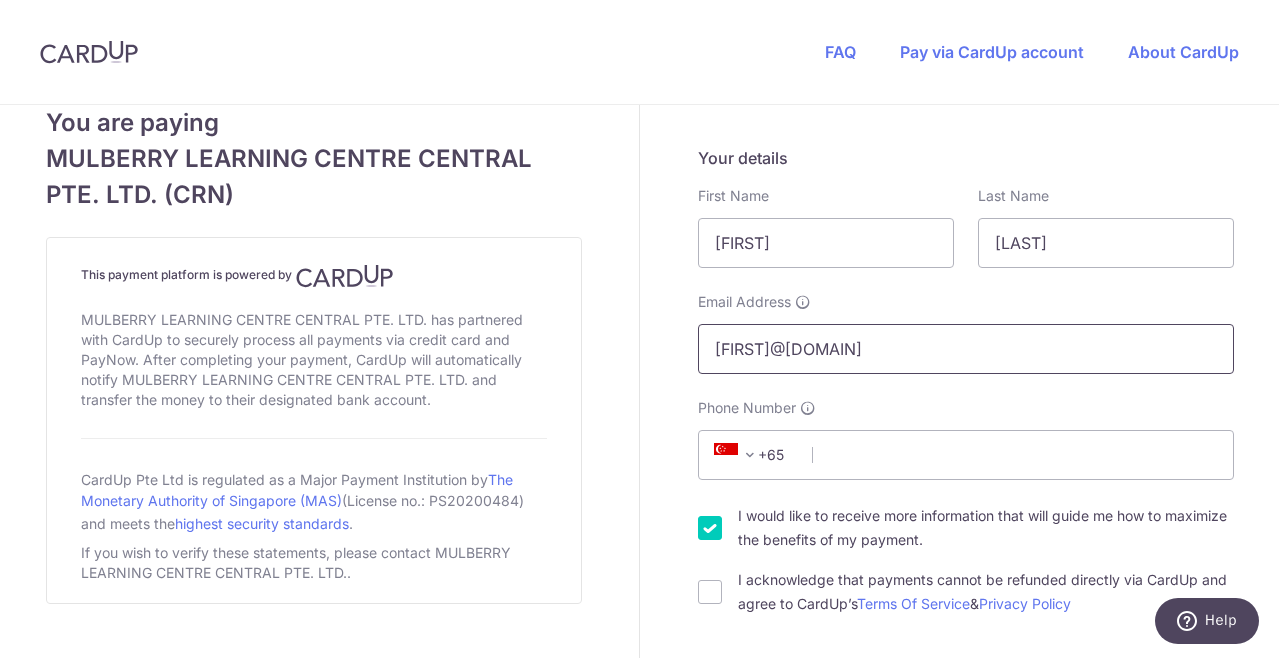 drag, startPoint x: 746, startPoint y: 354, endPoint x: 1121, endPoint y: 378, distance: 375.7672 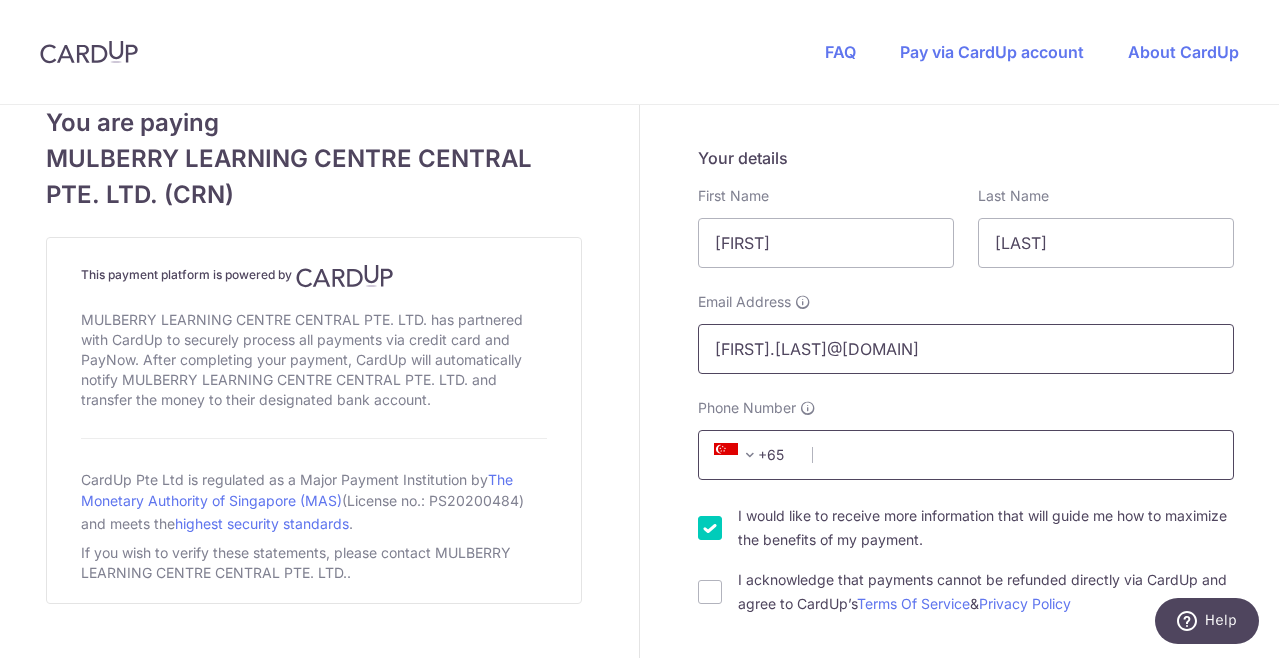 type on "[FIRST].[LAST]@[DOMAIN]" 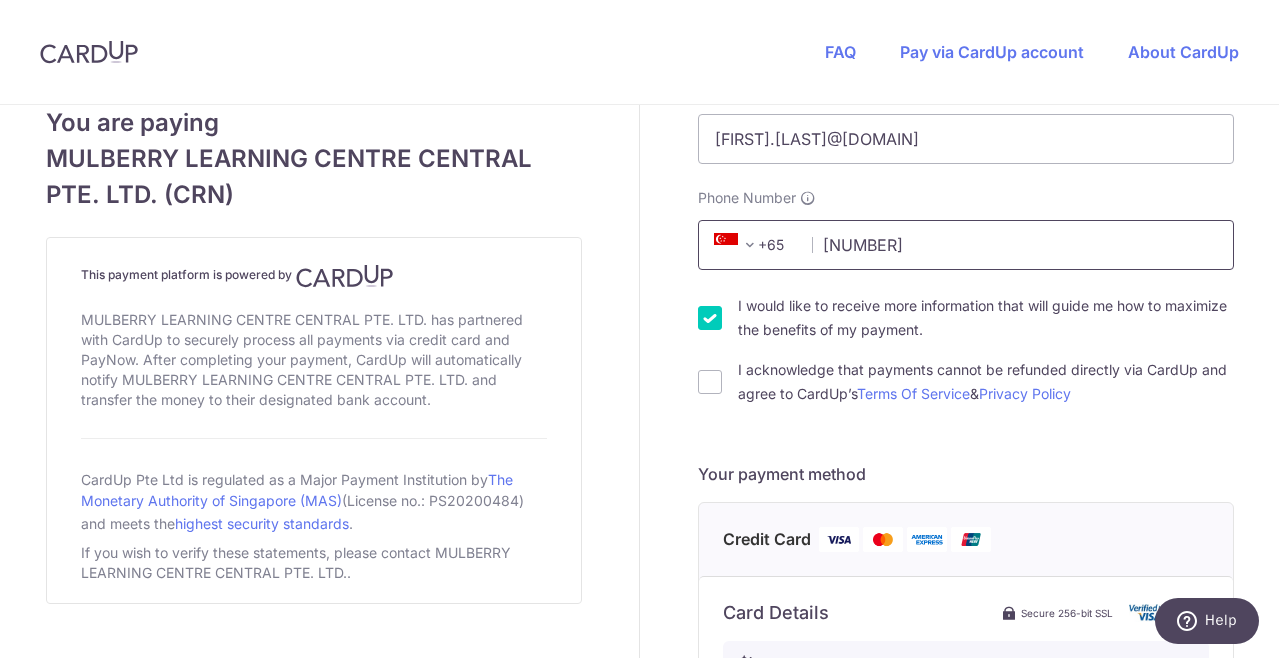 scroll, scrollTop: 538, scrollLeft: 0, axis: vertical 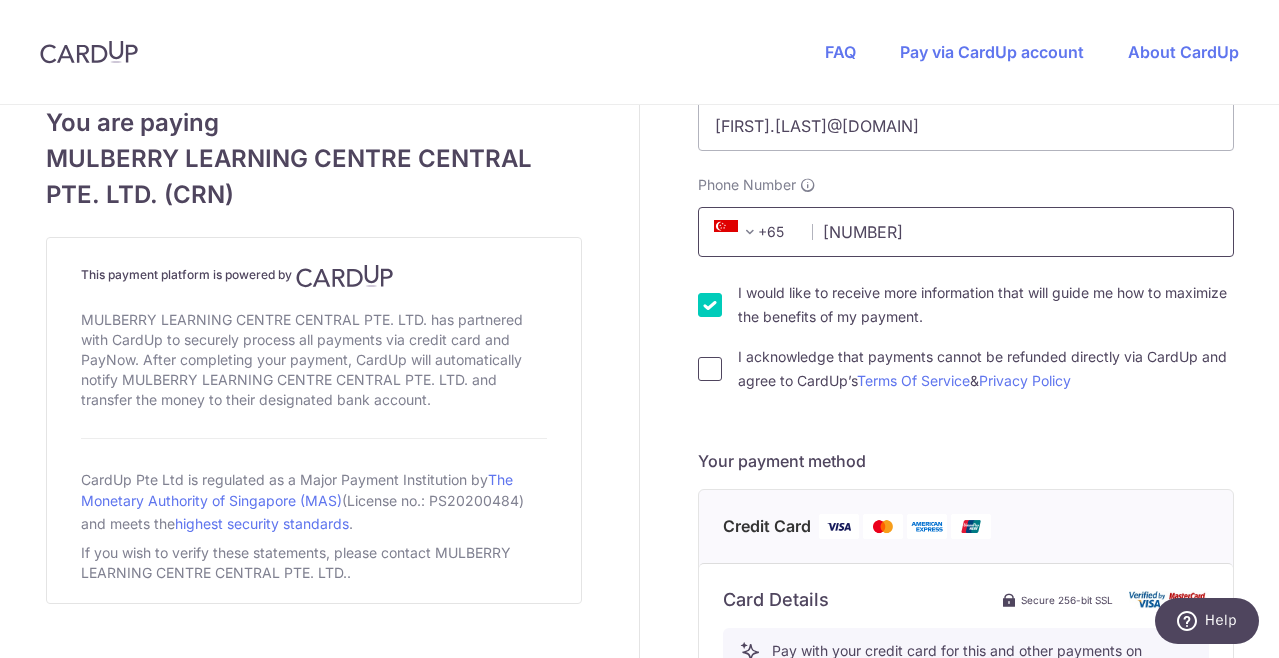 type on "[NUMBER]" 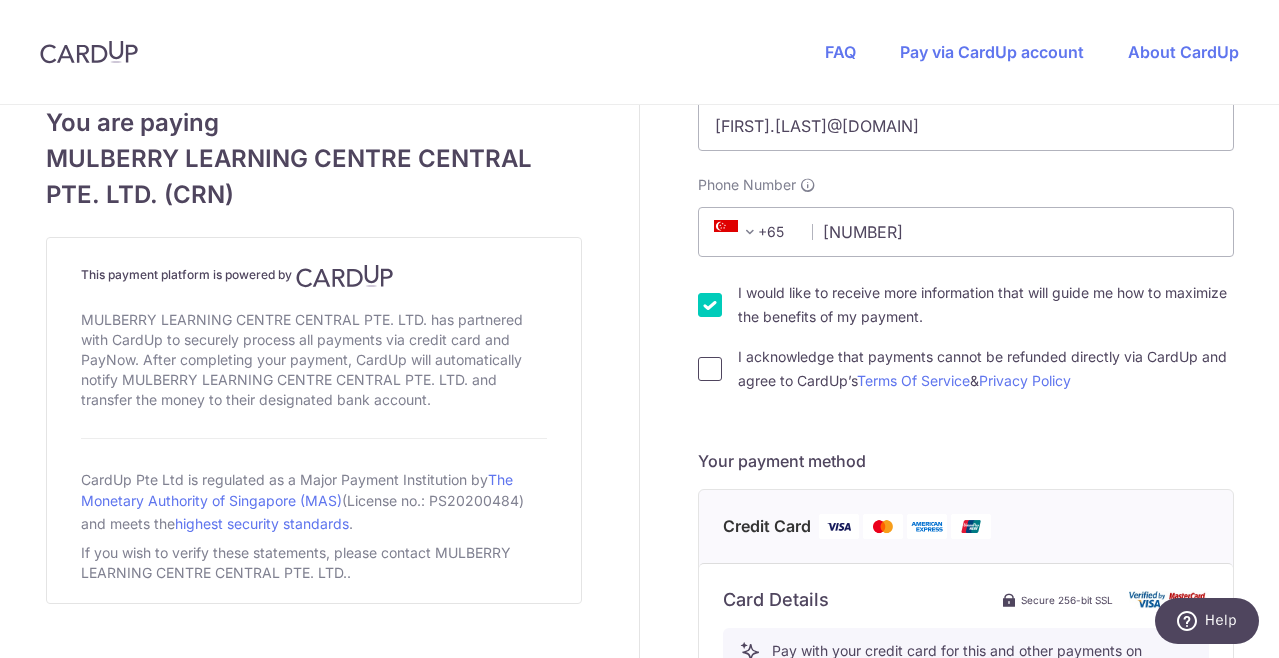 click on "I acknowledge that payments cannot be refunded directly via CardUp and agree to CardUp’s
Terms Of Service  &
Privacy Policy" at bounding box center [710, 369] 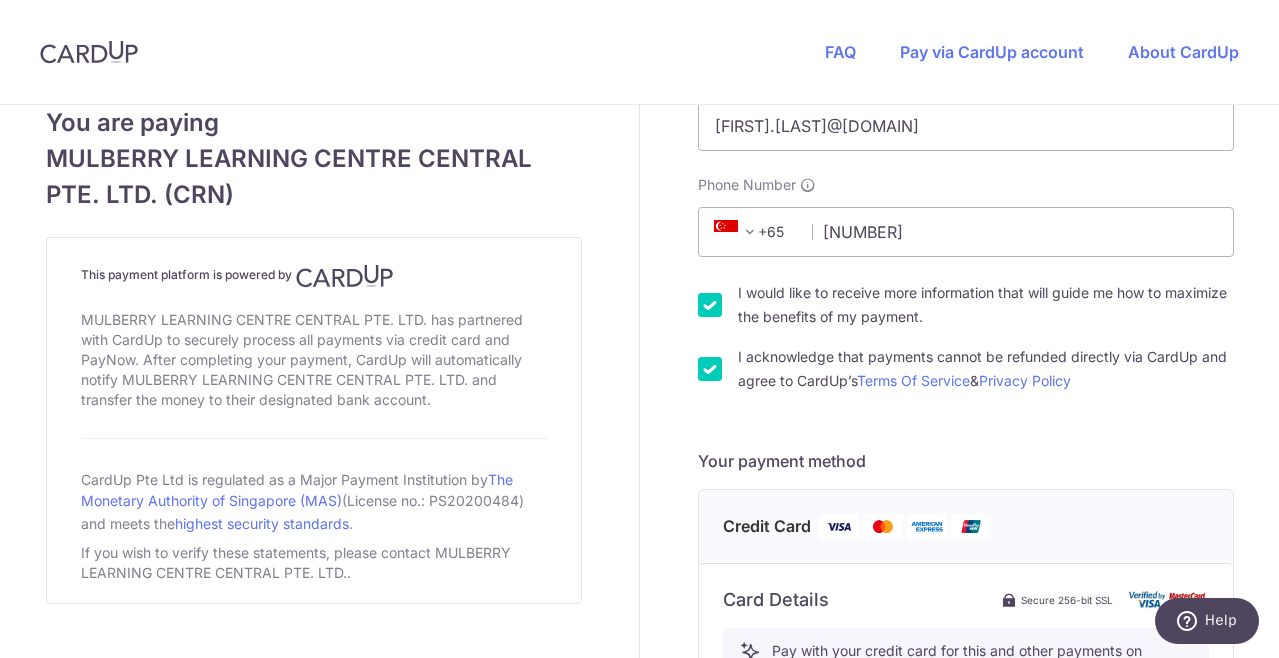 click on "I would like to receive more information that will guide me how to maximize the benefits of my payment." at bounding box center [710, 305] 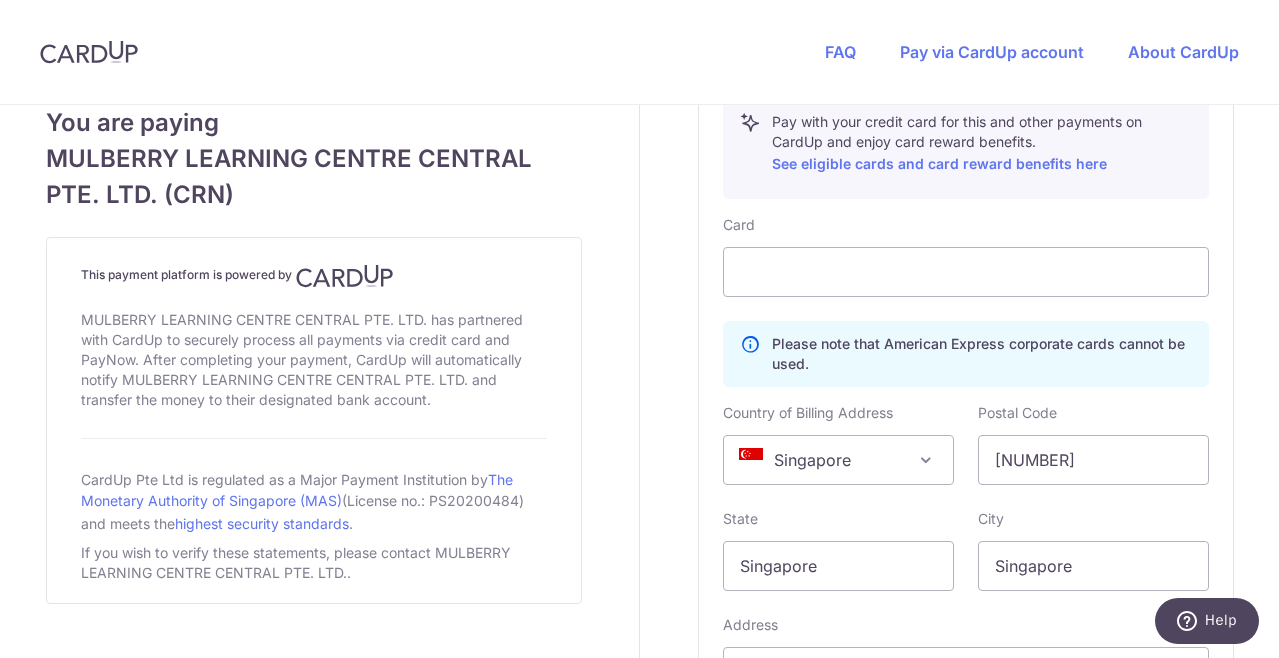 scroll, scrollTop: 1079, scrollLeft: 0, axis: vertical 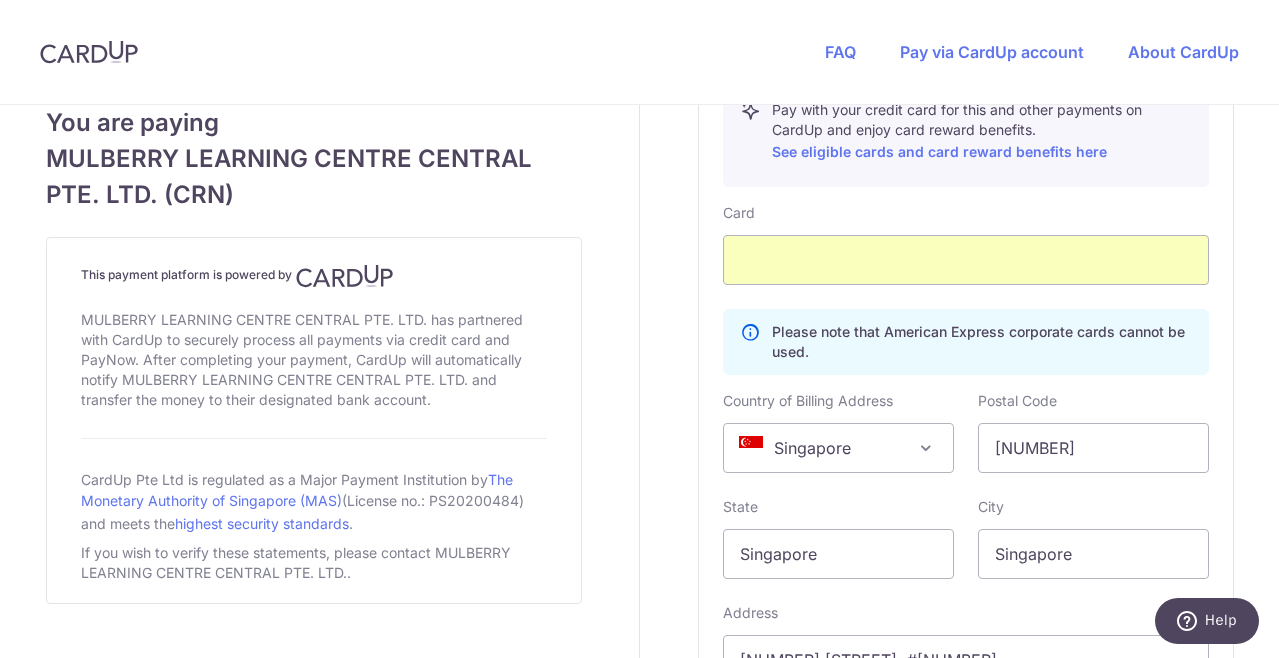 click on "Card
Please note that American Express corporate cards cannot be used.
Country of Billing Address
Afghanistan
Aland Islands
Albania
Algeria
American Samoa
Andorra
Angola
Anguilla
Antarctica
Antigua and Barbuda
Argentina
Armenia
Aruba
Australia
Austria
Azerbaijan
Bahamas
Bahrain
Bangladesh
Barbados
Belarus
Belgium
Belize
Benin
Bermuda
Bhutan
Bolivia
Bonaire, Saint Eustatius and Saba
Bosnia and Herzegovina
Botswana
Bouvet Island
Brazil
British Indian Ocean Territory
British Virgin Islands
Brunei
Bulgaria
Burkina Faso
Burundi
Cambodia
Cameroon
Canada
Cape Verde
Cayman Islands
Central African Republic
Chad
Chile
China
Colombia" at bounding box center (966, 481) 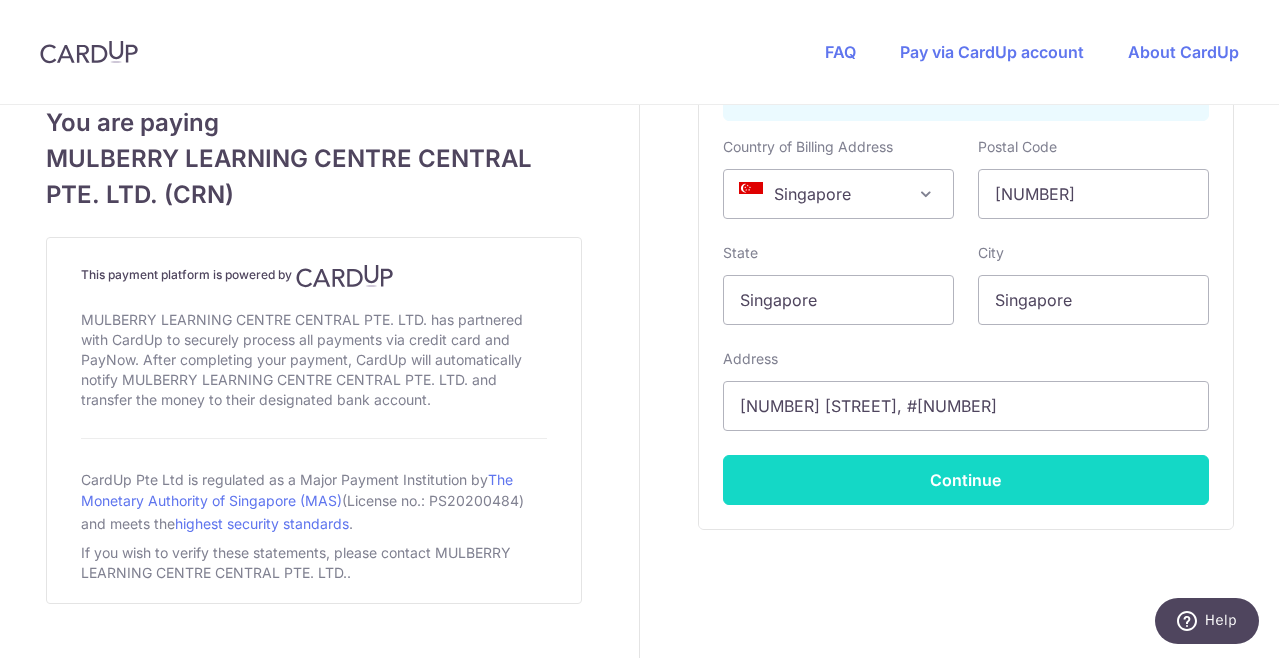 scroll, scrollTop: 1346, scrollLeft: 0, axis: vertical 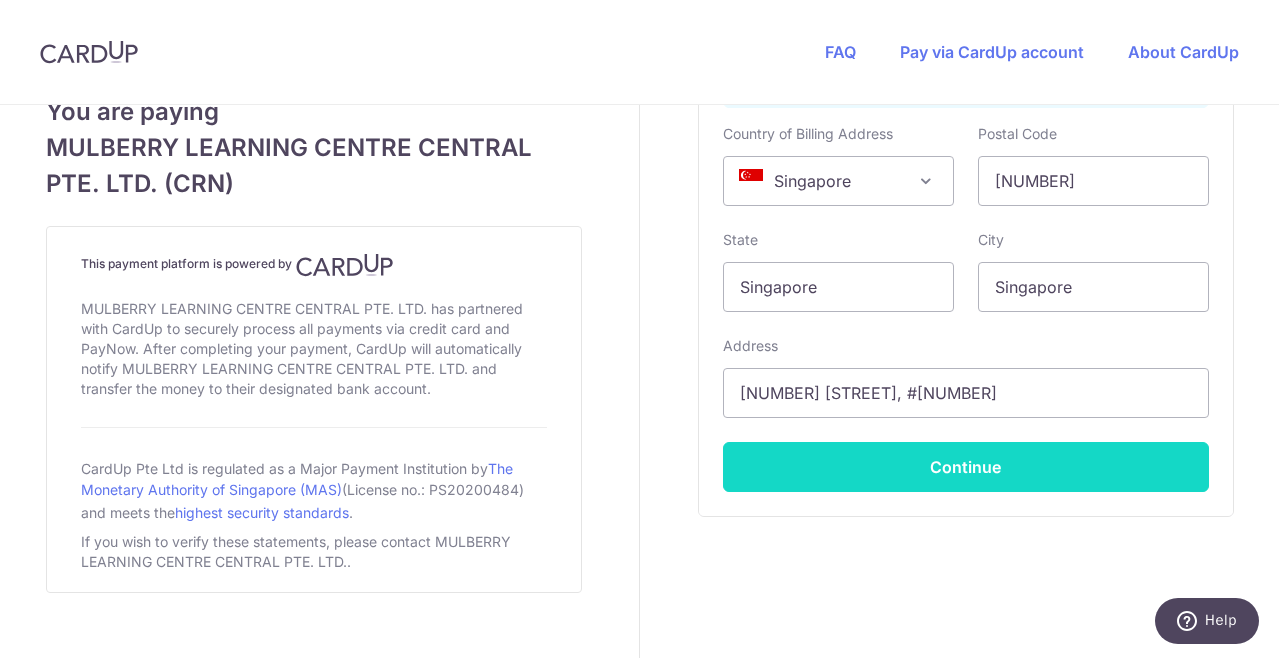 click on "Continue" at bounding box center (966, 467) 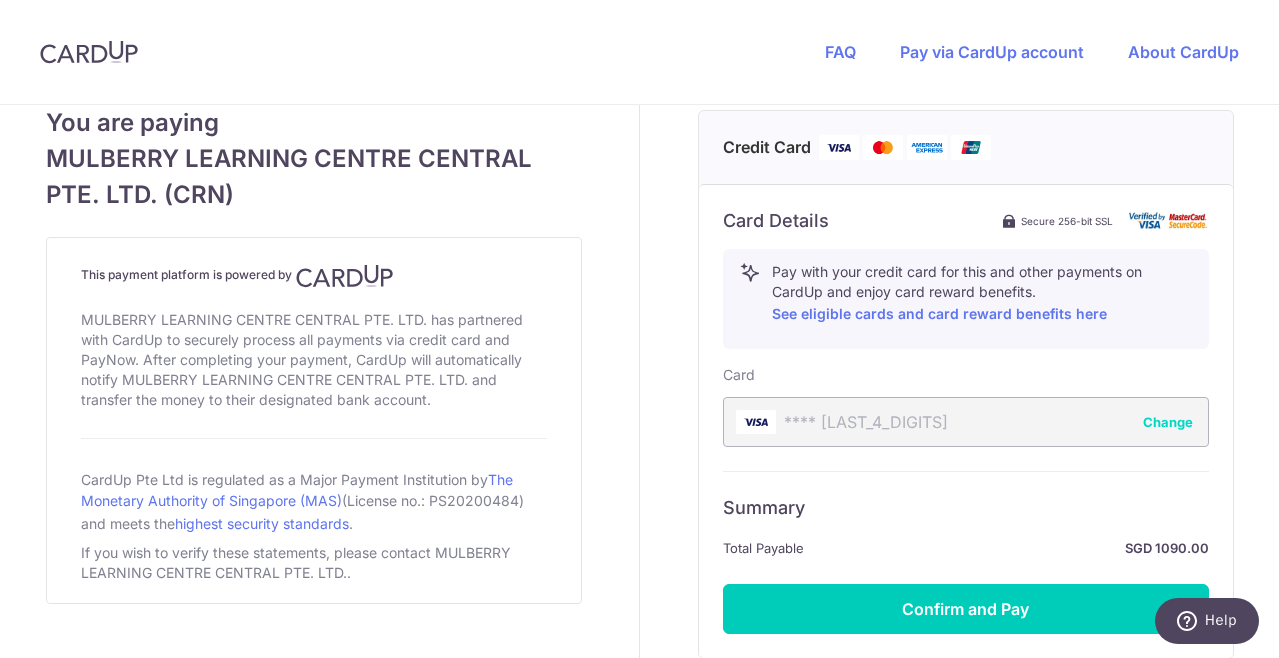 scroll, scrollTop: 1088, scrollLeft: 0, axis: vertical 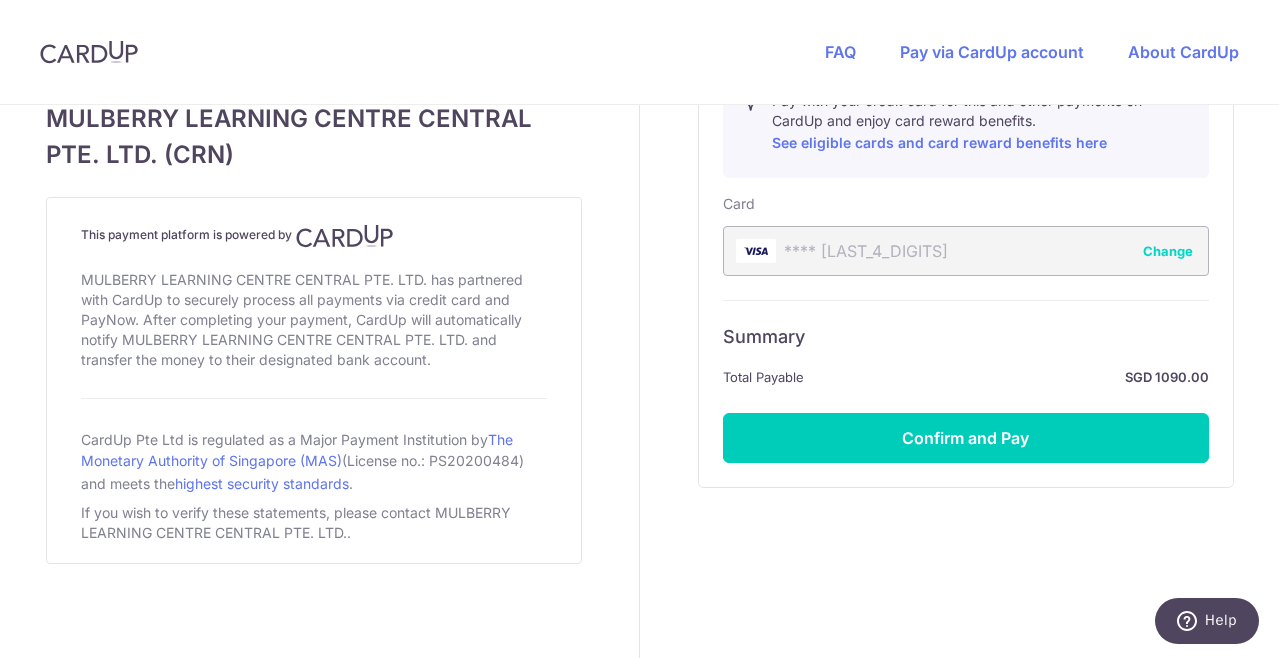 click on "Confirm and Pay" at bounding box center (966, 438) 